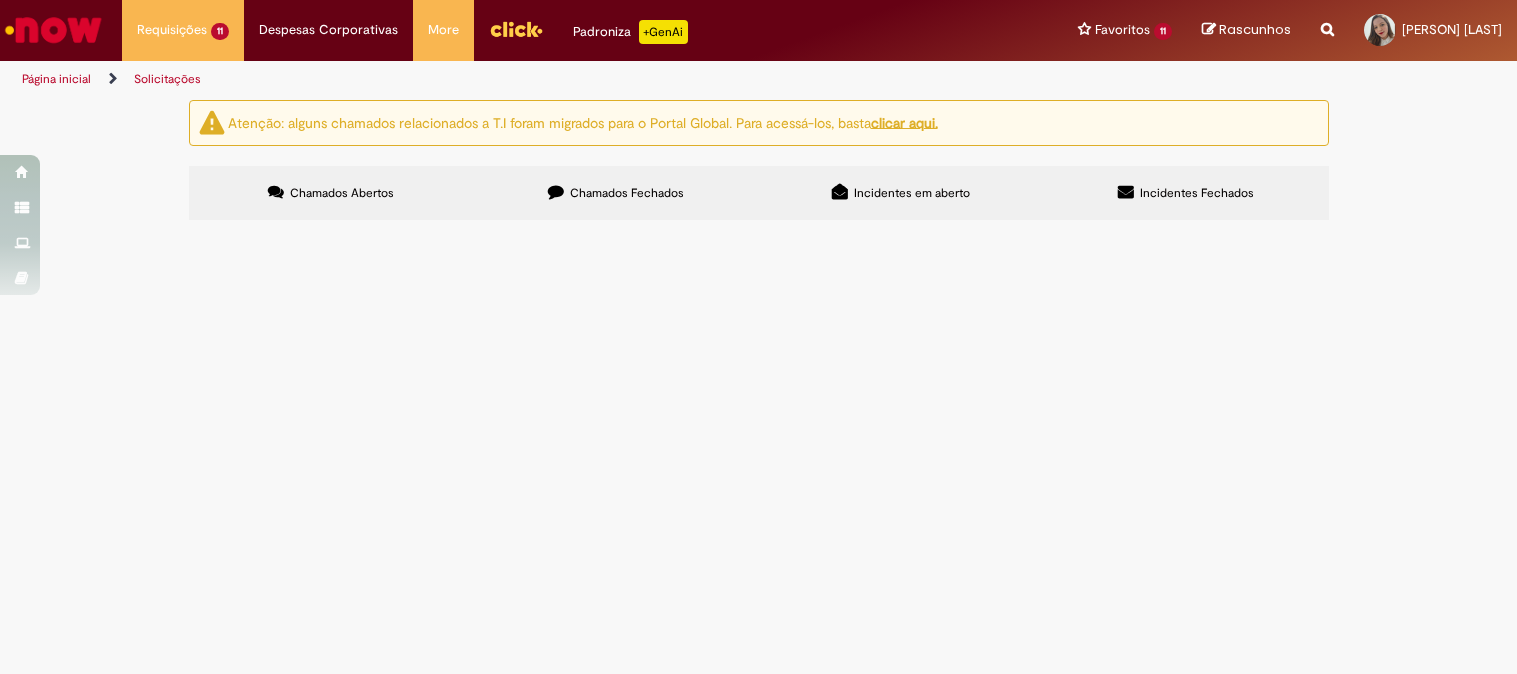 scroll, scrollTop: 0, scrollLeft: 0, axis: both 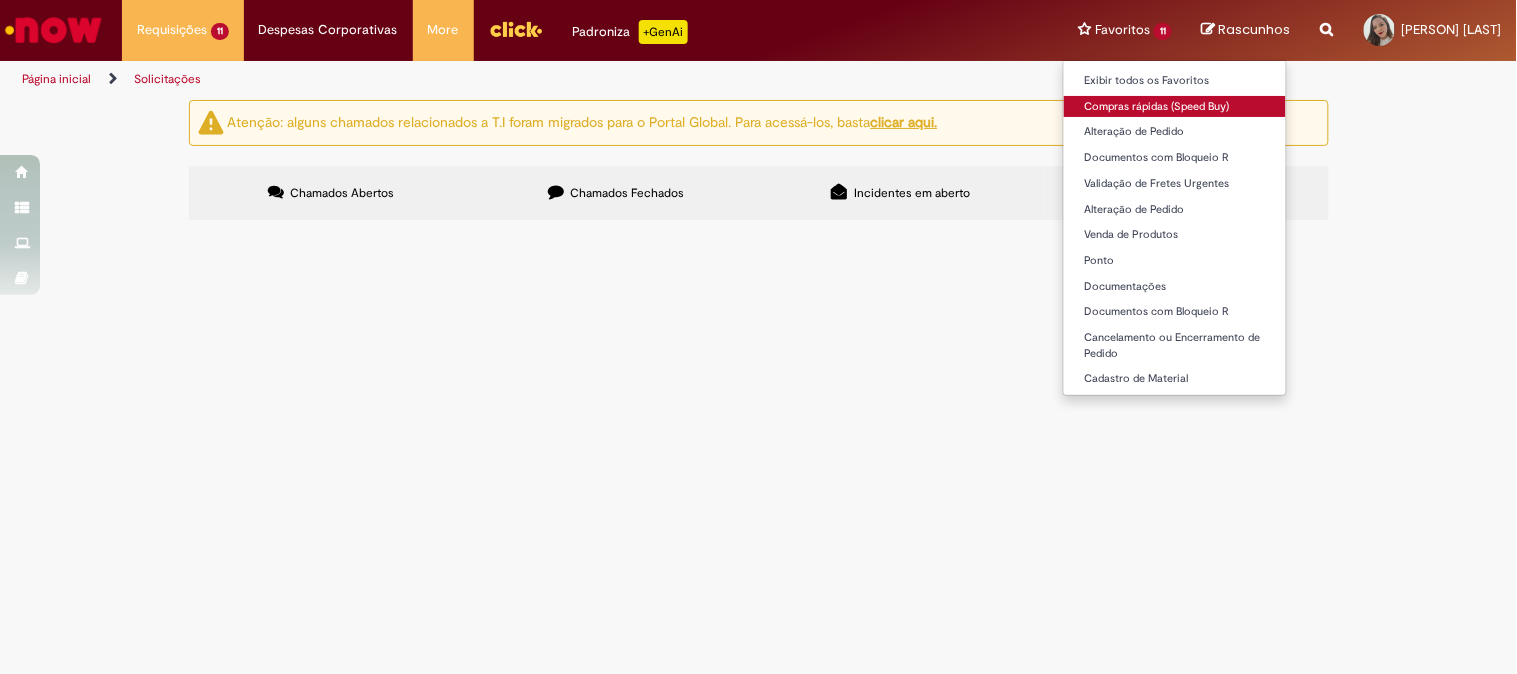 click on "Compras rápidas (Speed Buy)" at bounding box center [1175, 107] 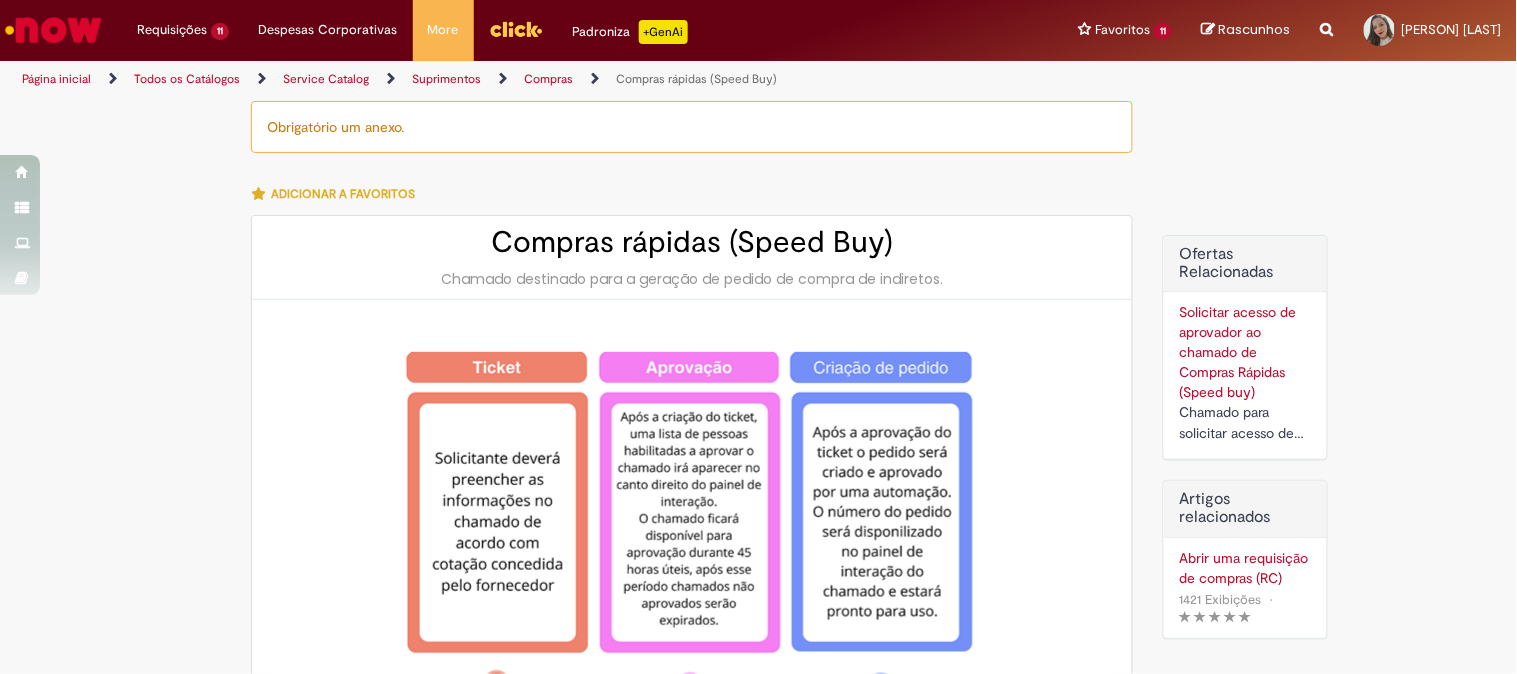type on "**********" 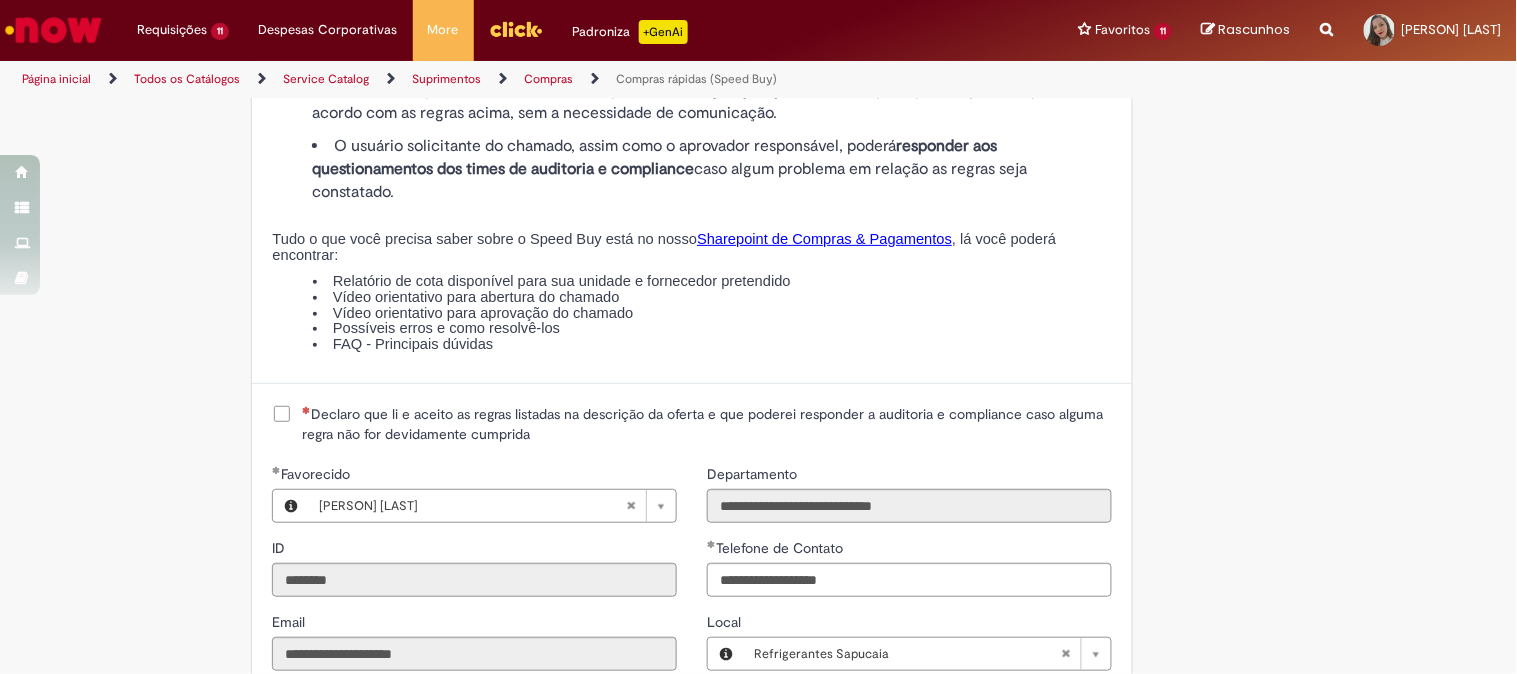 scroll, scrollTop: 2333, scrollLeft: 0, axis: vertical 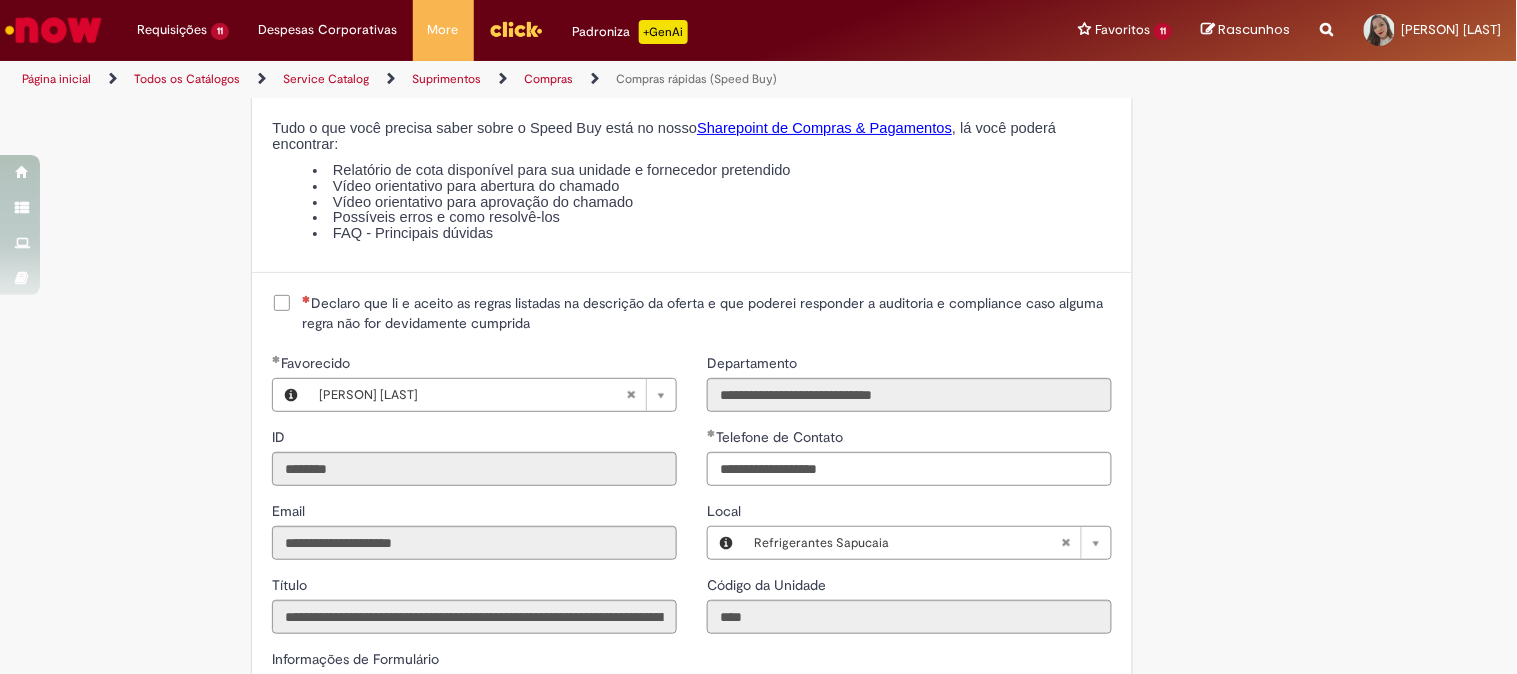 click on "Declaro que li e aceito as regras listadas na descrição da oferta e que poderei responder a auditoria e compliance caso alguma regra não for devidamente cumprida" at bounding box center (707, 313) 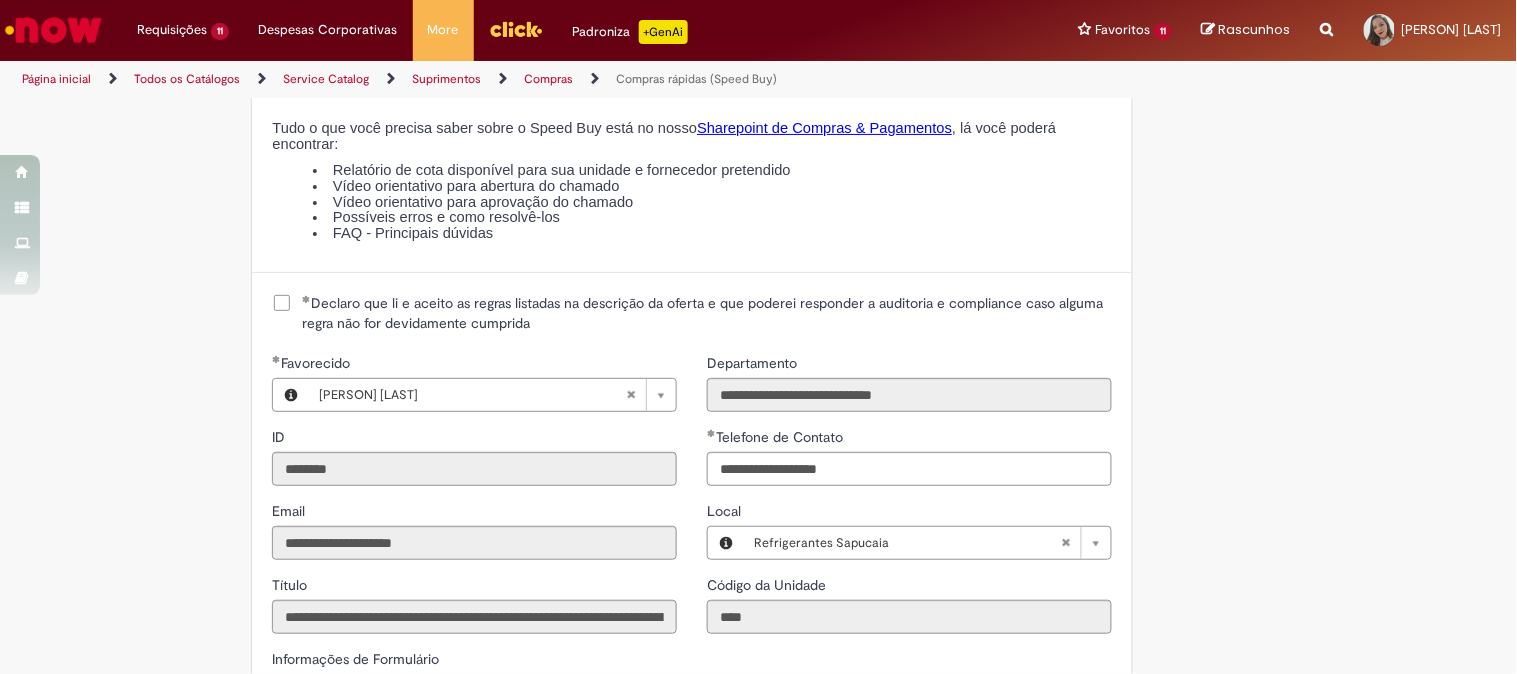 scroll, scrollTop: 2917, scrollLeft: 0, axis: vertical 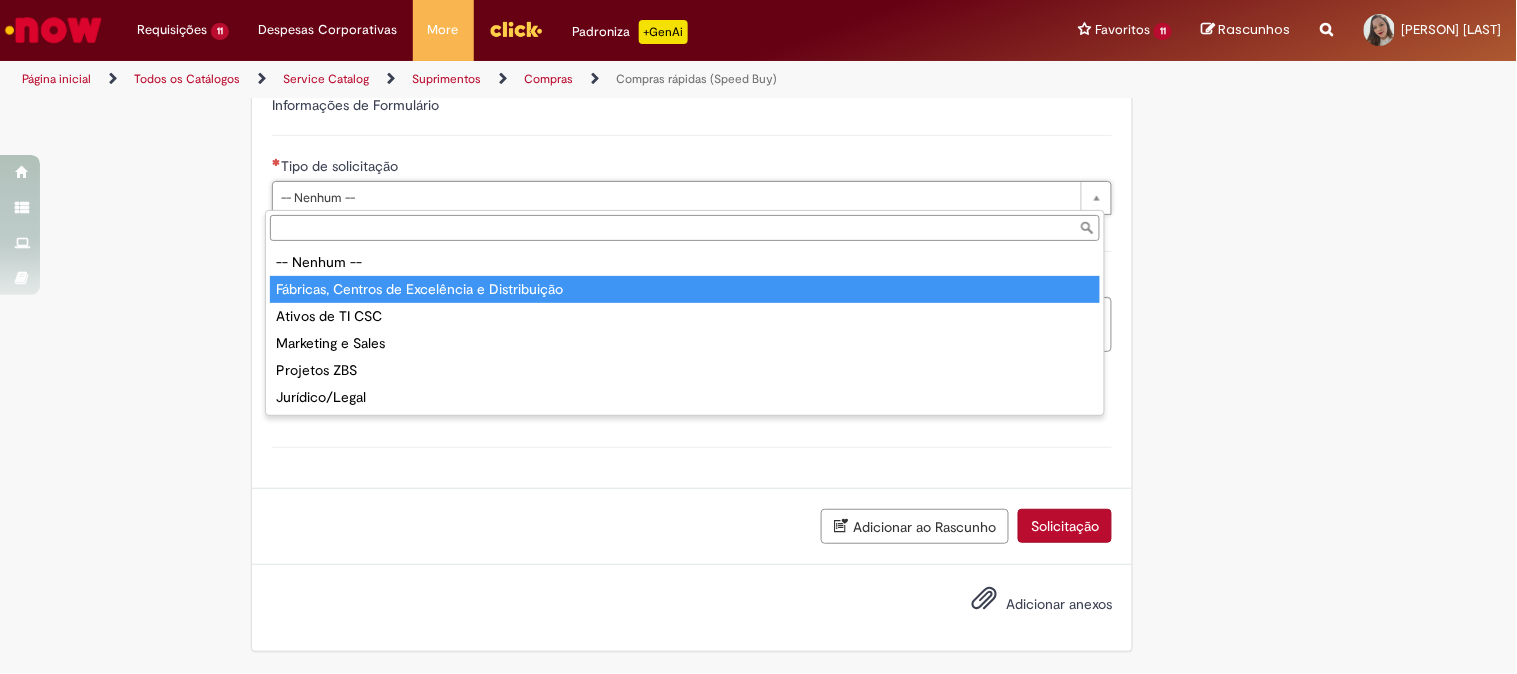 type on "**********" 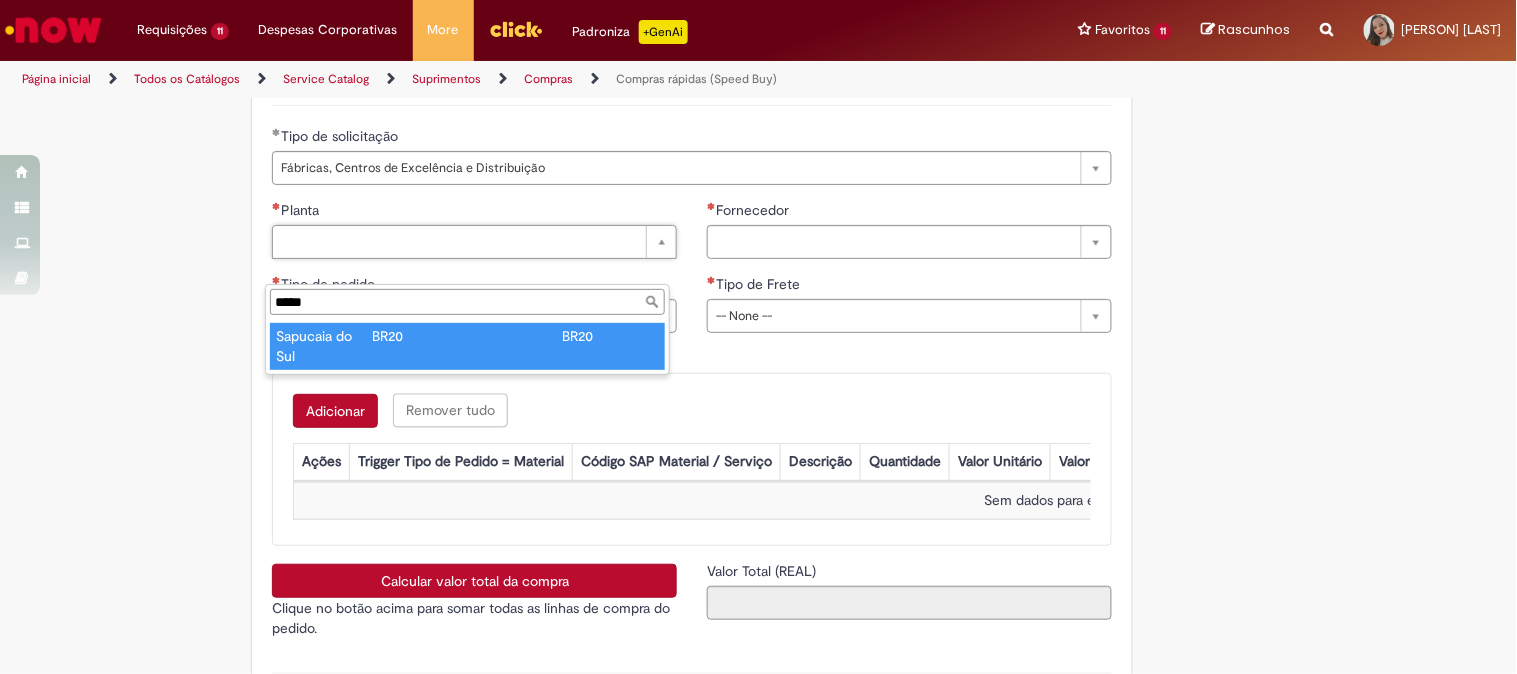 type on "*****" 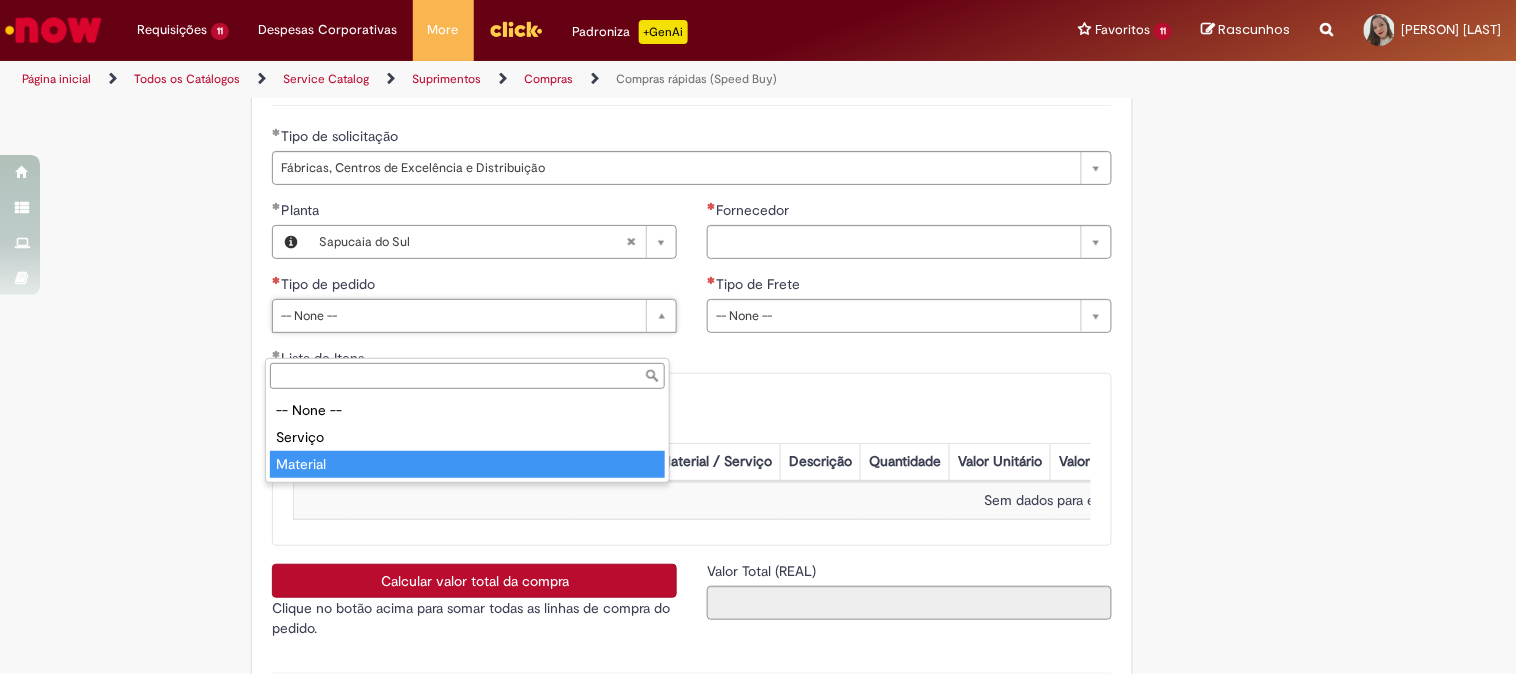 type on "********" 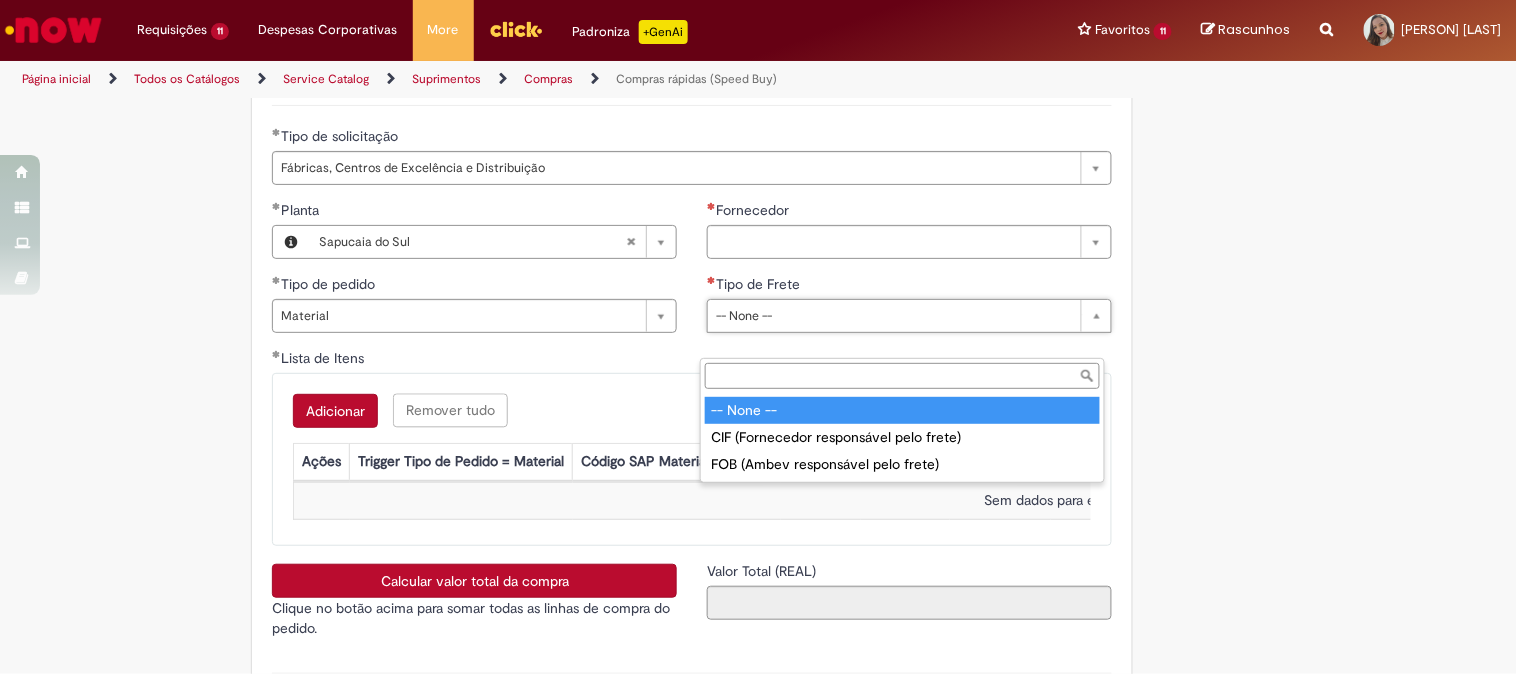 type on "**********" 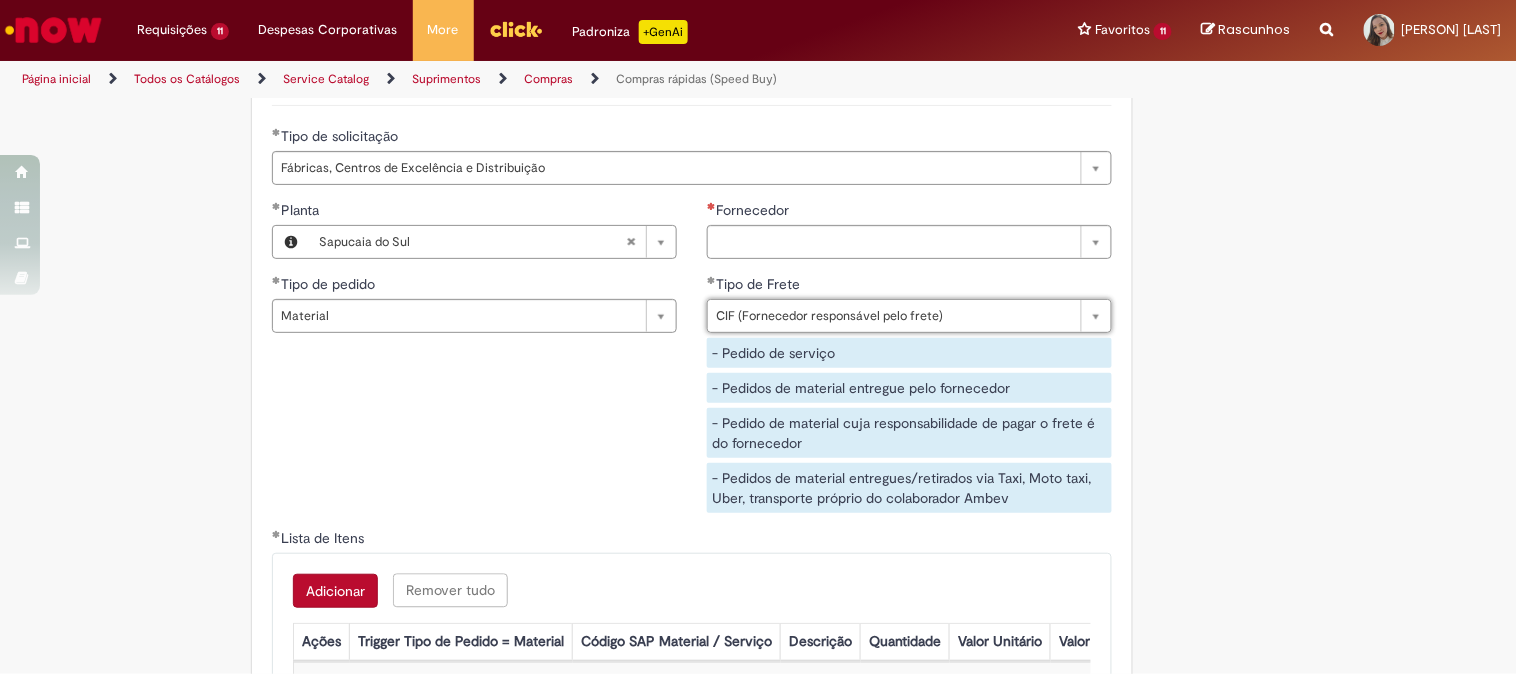 click on "Fornecedor" at bounding box center (909, 212) 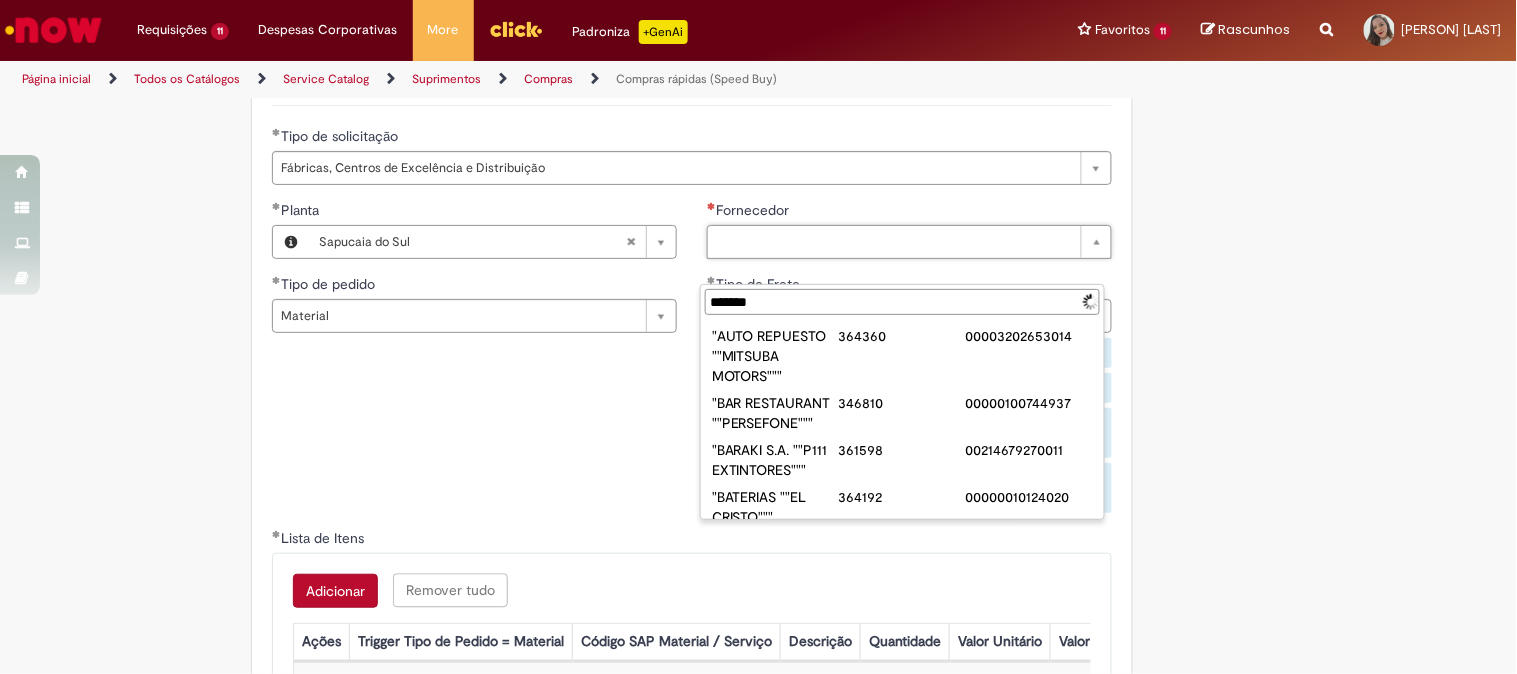 type on "********" 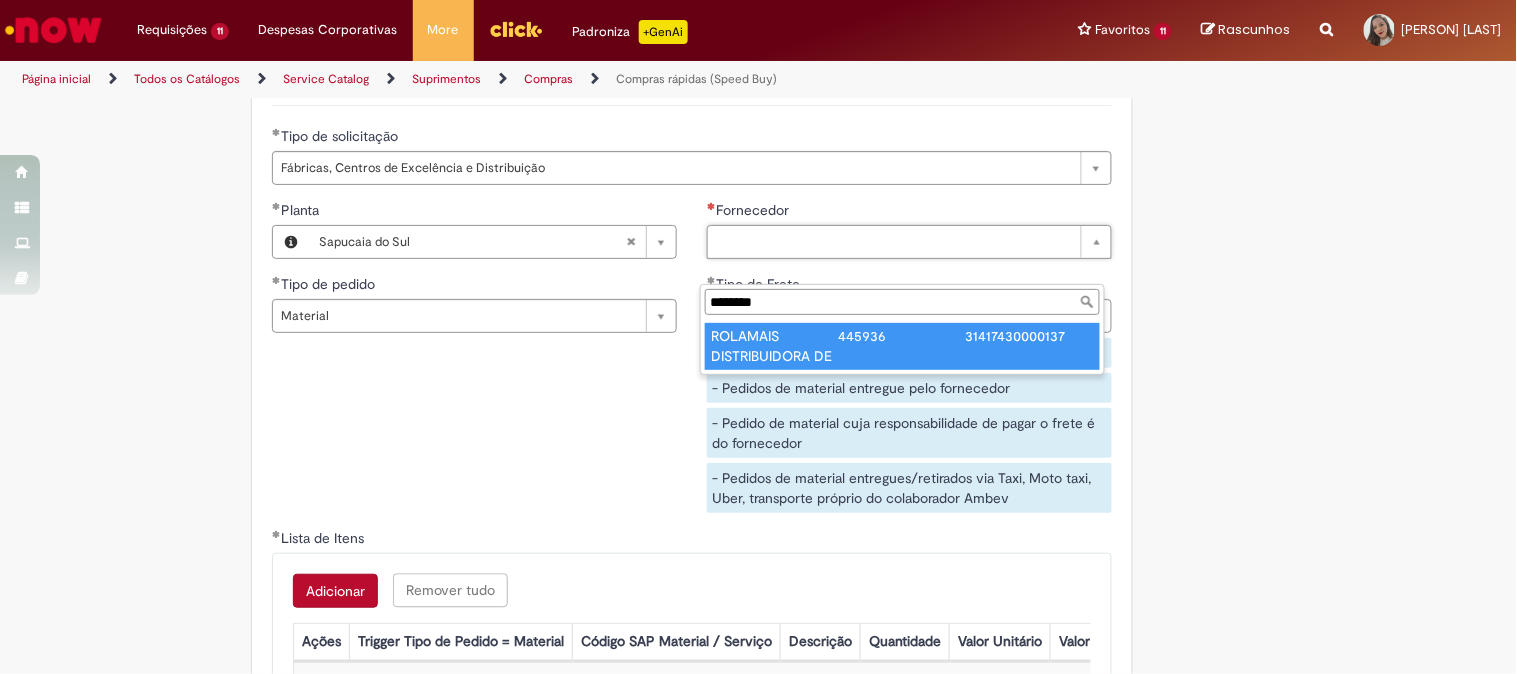 type on "**********" 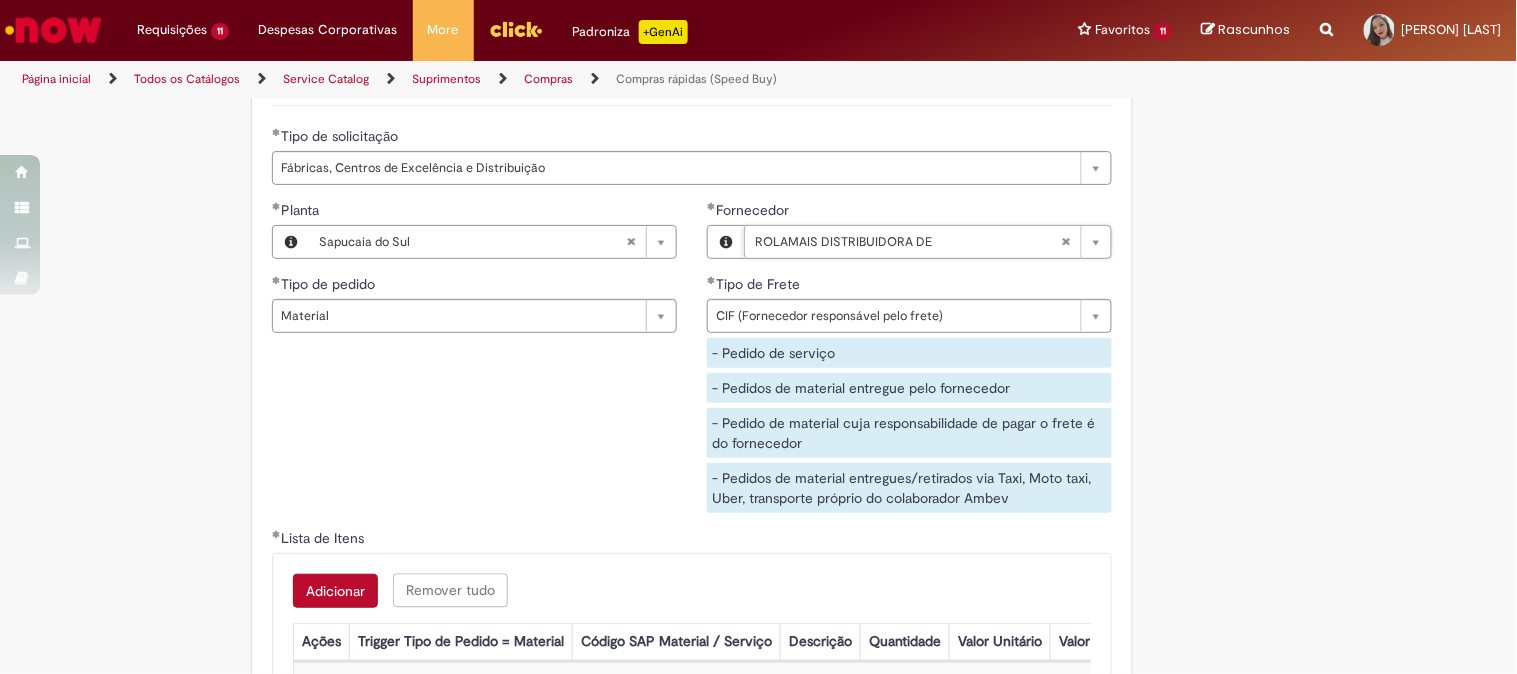 scroll, scrollTop: 3566, scrollLeft: 0, axis: vertical 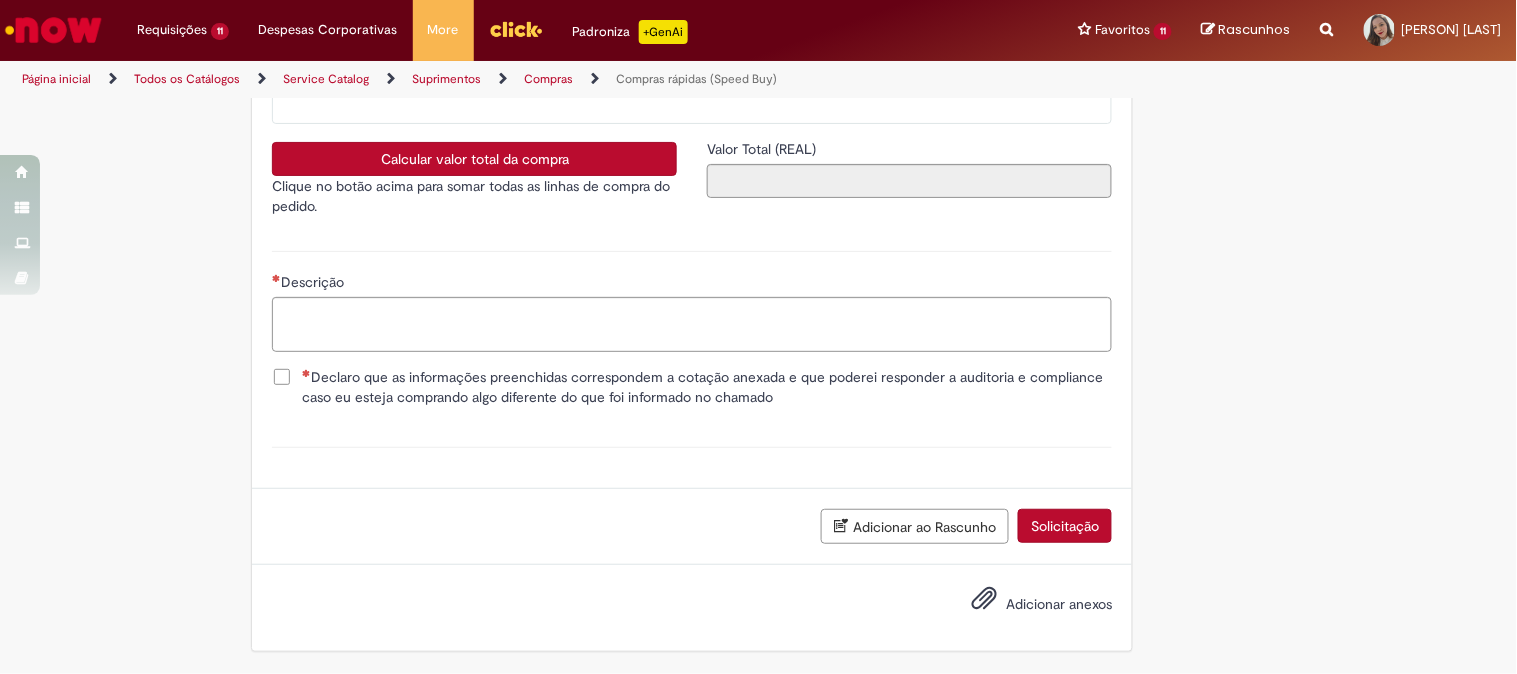 click on "Declaro que as informações preenchidas correspondem a cotação anexada e que poderei responder a auditoria e compliance caso eu esteja comprando algo diferente do que foi informado no chamado" at bounding box center [692, 397] 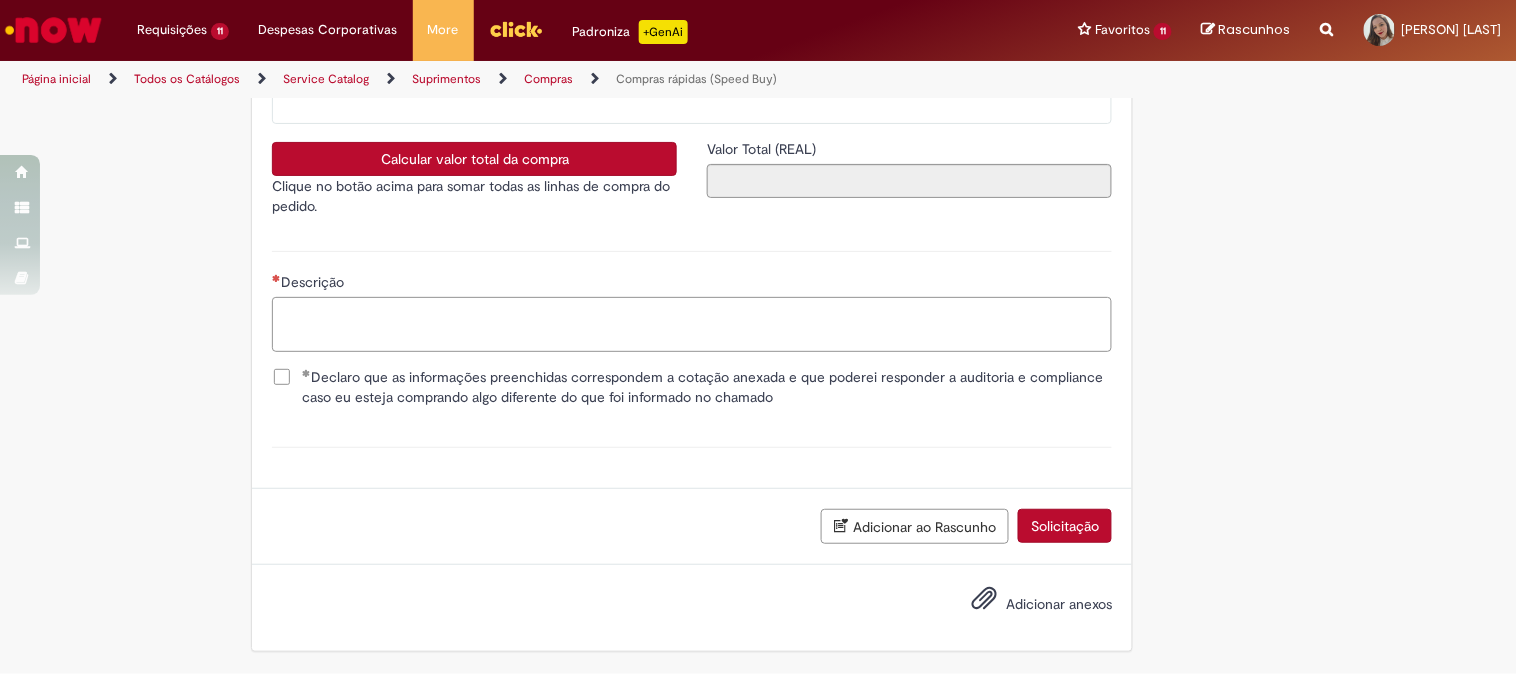 click on "Descrição" at bounding box center (692, 324) 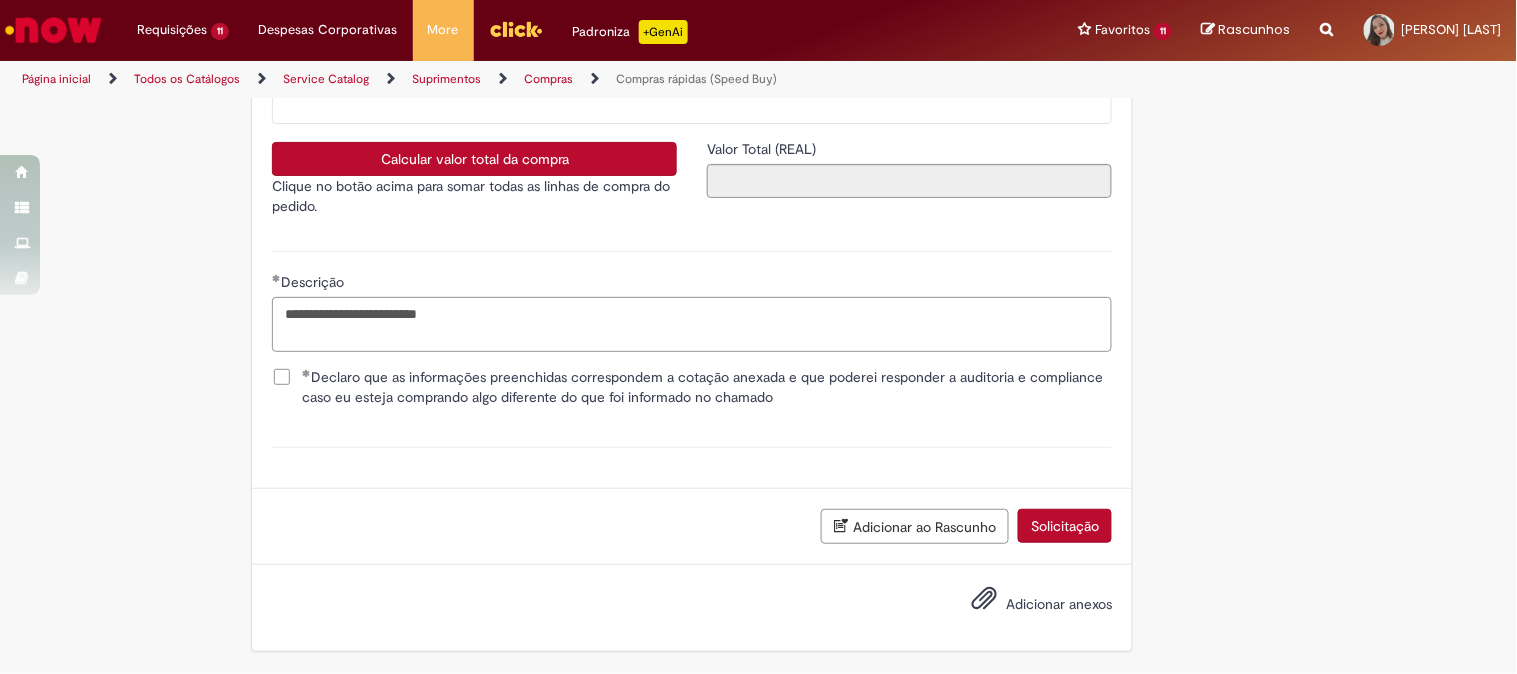 scroll, scrollTop: 3344, scrollLeft: 0, axis: vertical 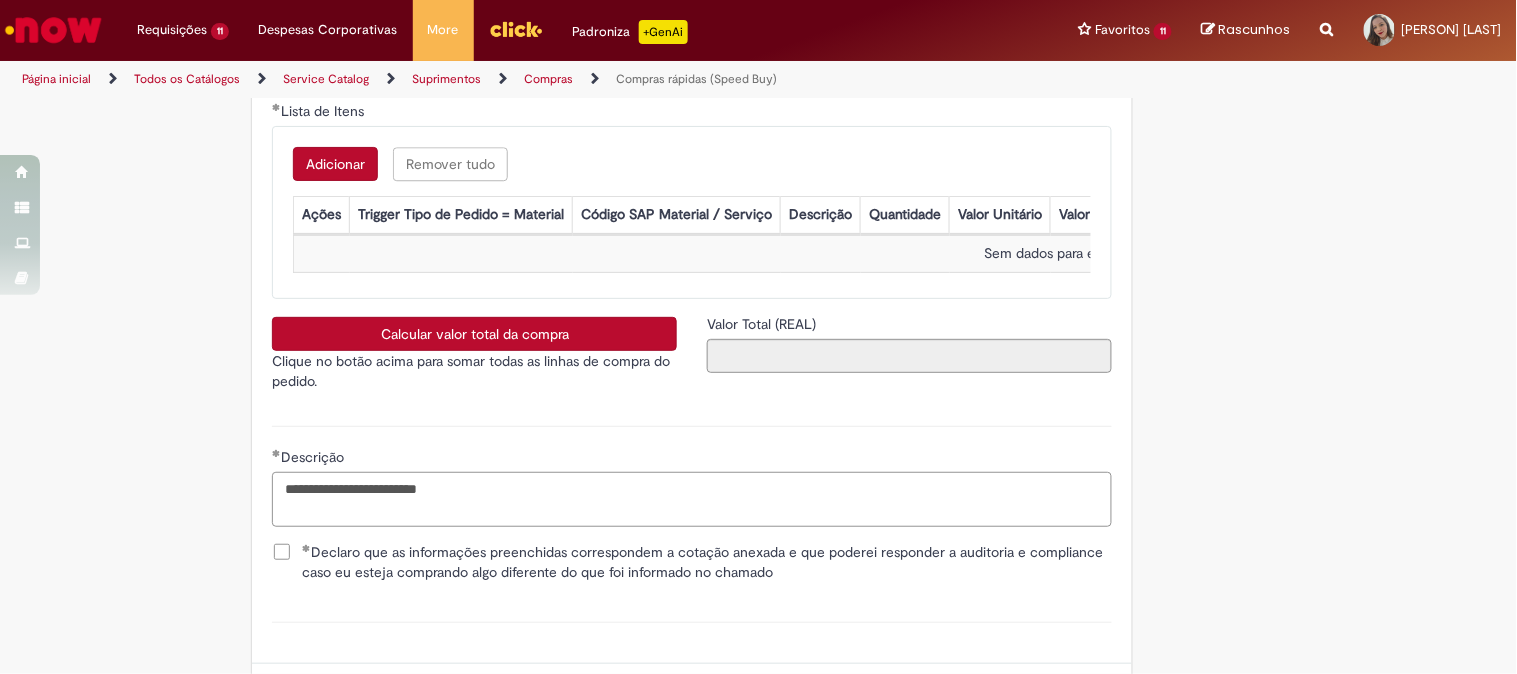 type on "**********" 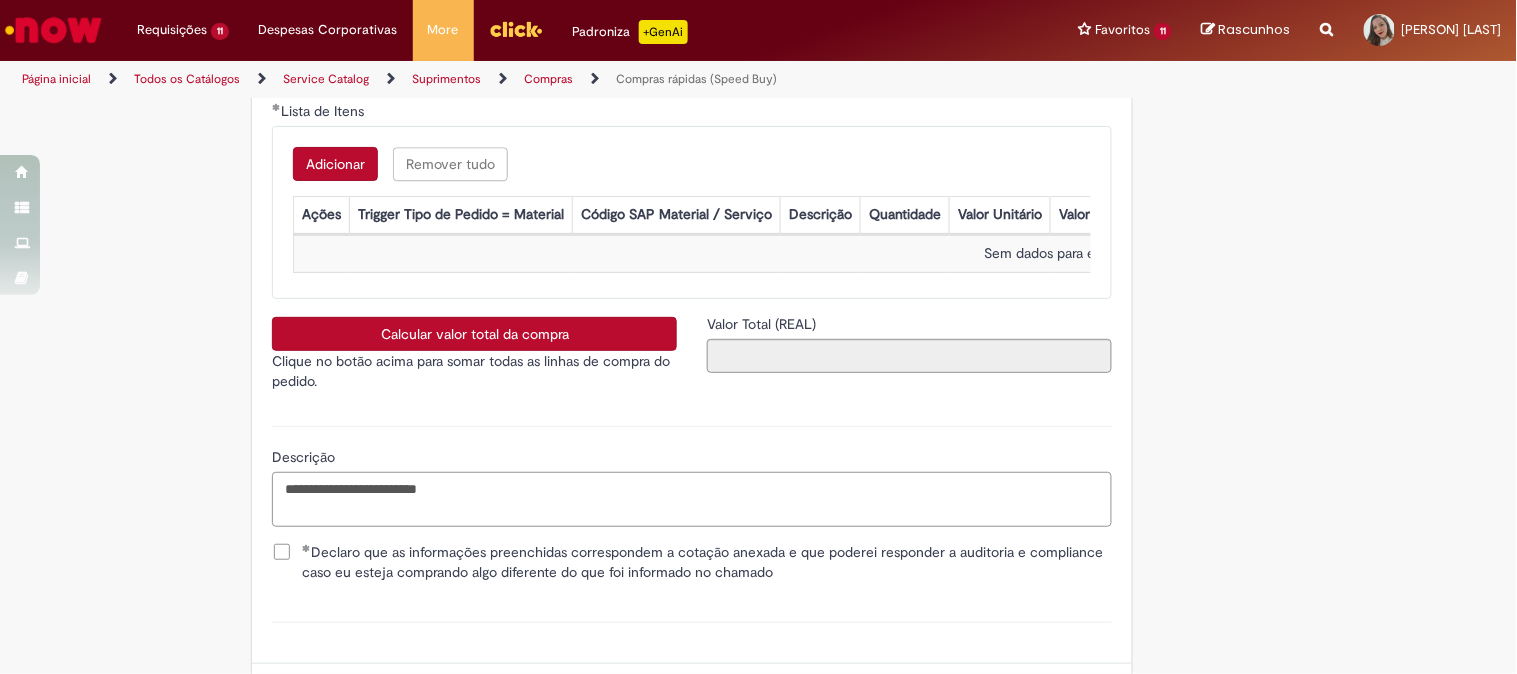 scroll, scrollTop: 3566, scrollLeft: 0, axis: vertical 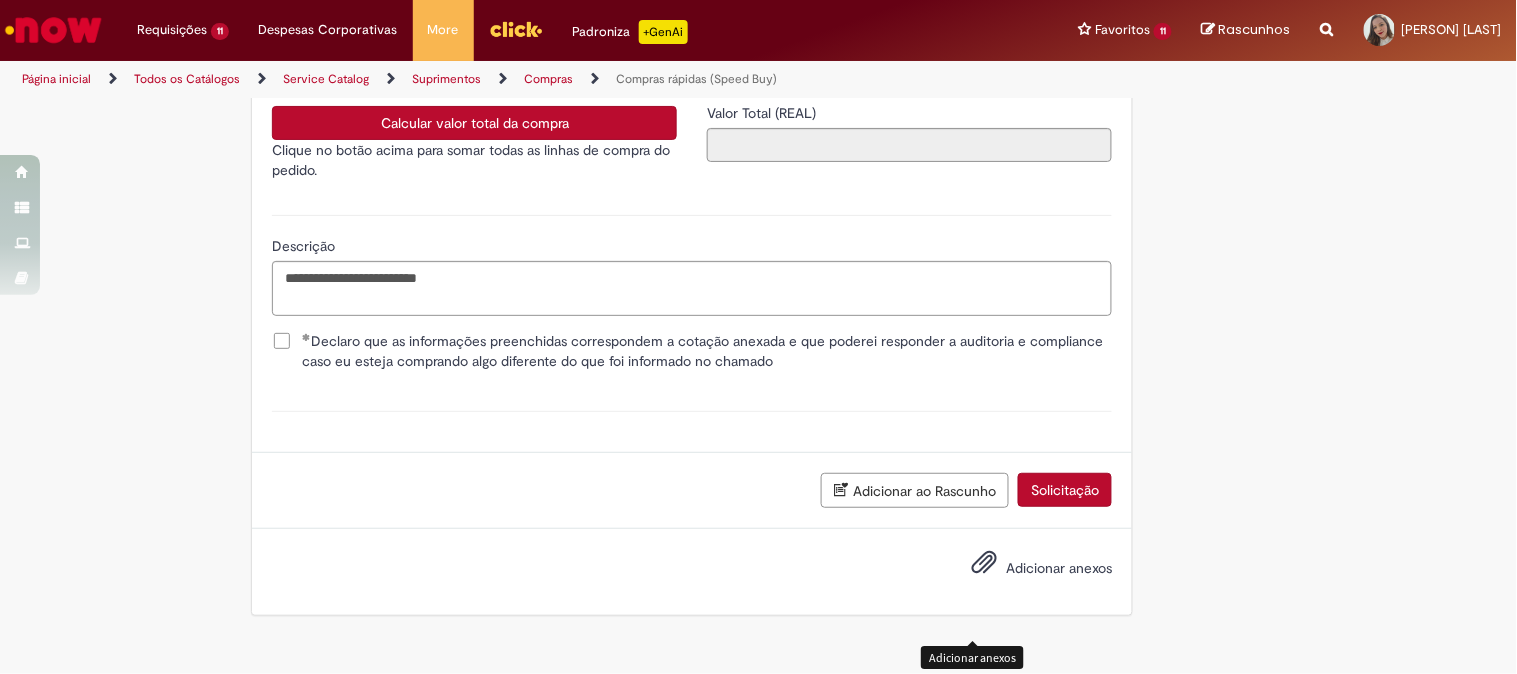 click on "Adicionar anexos" at bounding box center [984, 567] 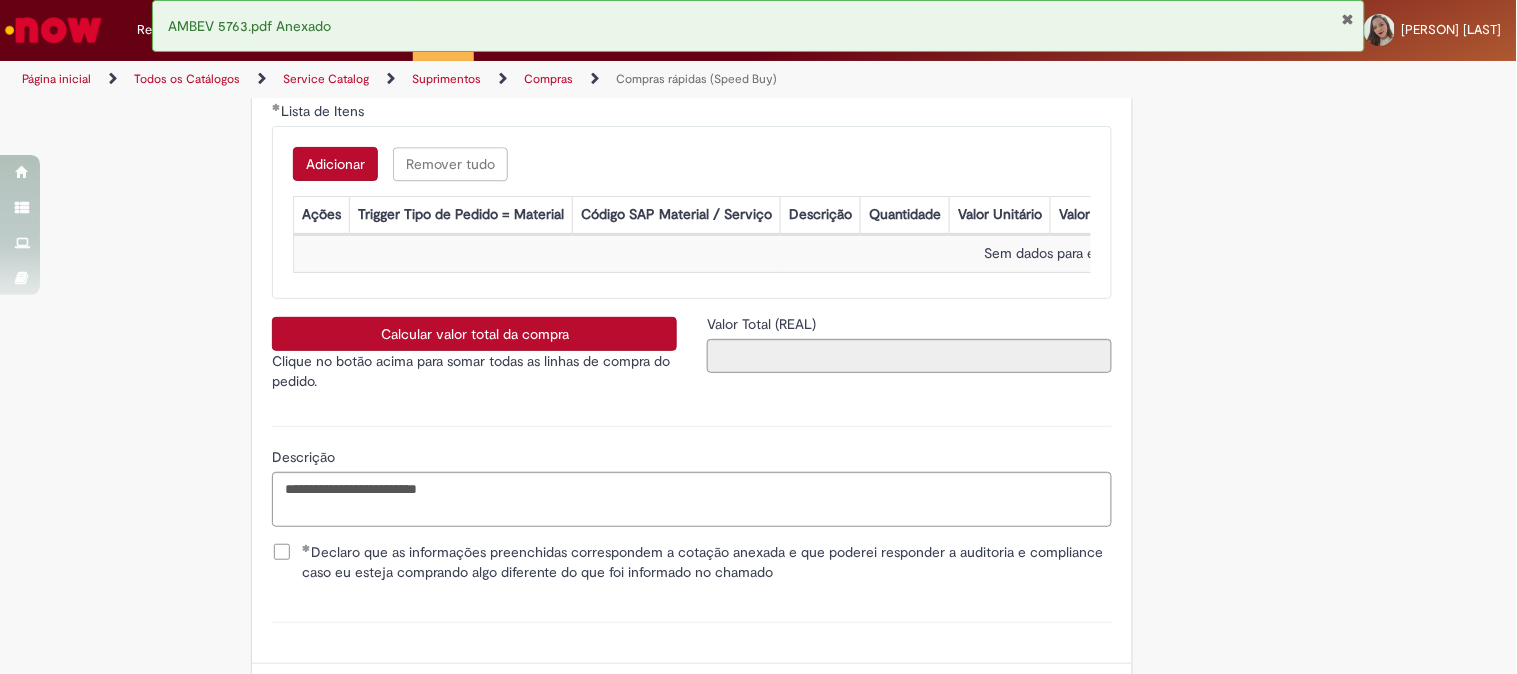 scroll, scrollTop: 3233, scrollLeft: 0, axis: vertical 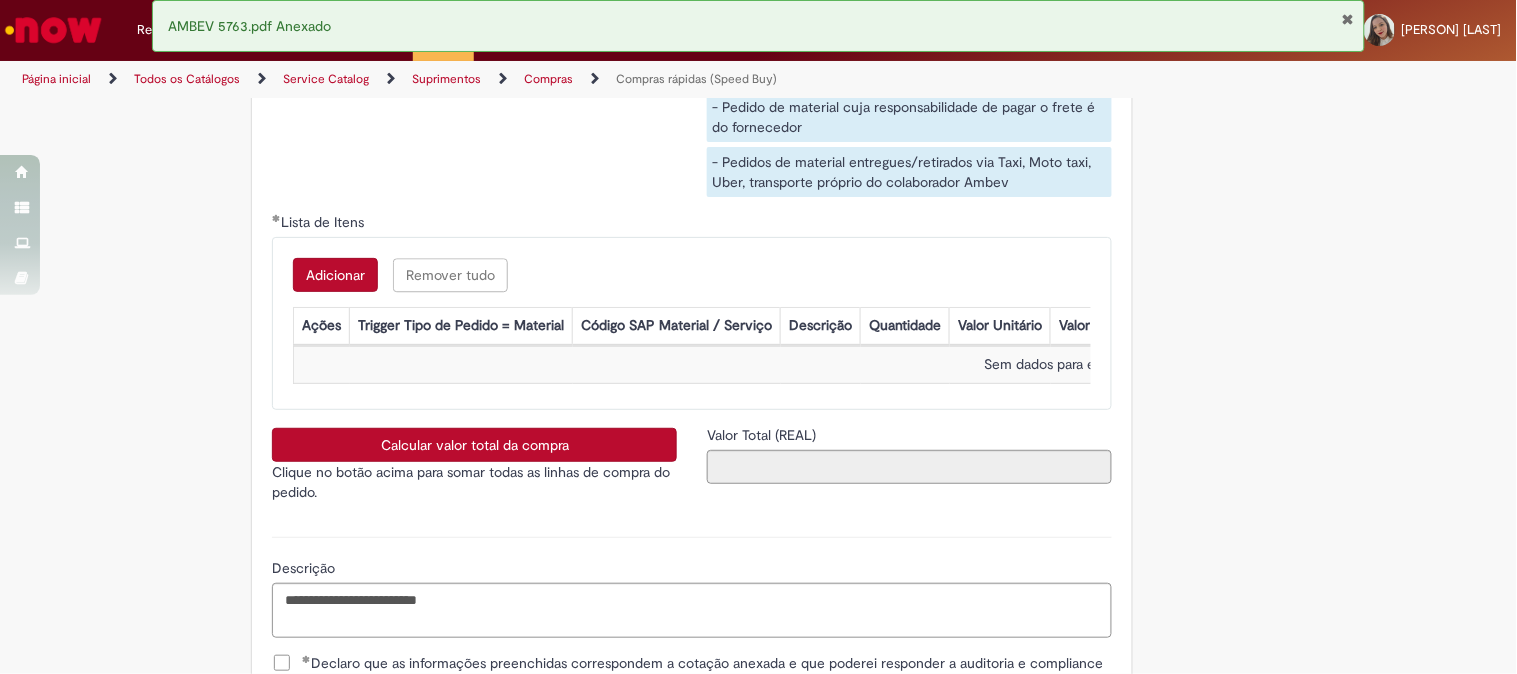 click on "Adicionar" at bounding box center (335, 275) 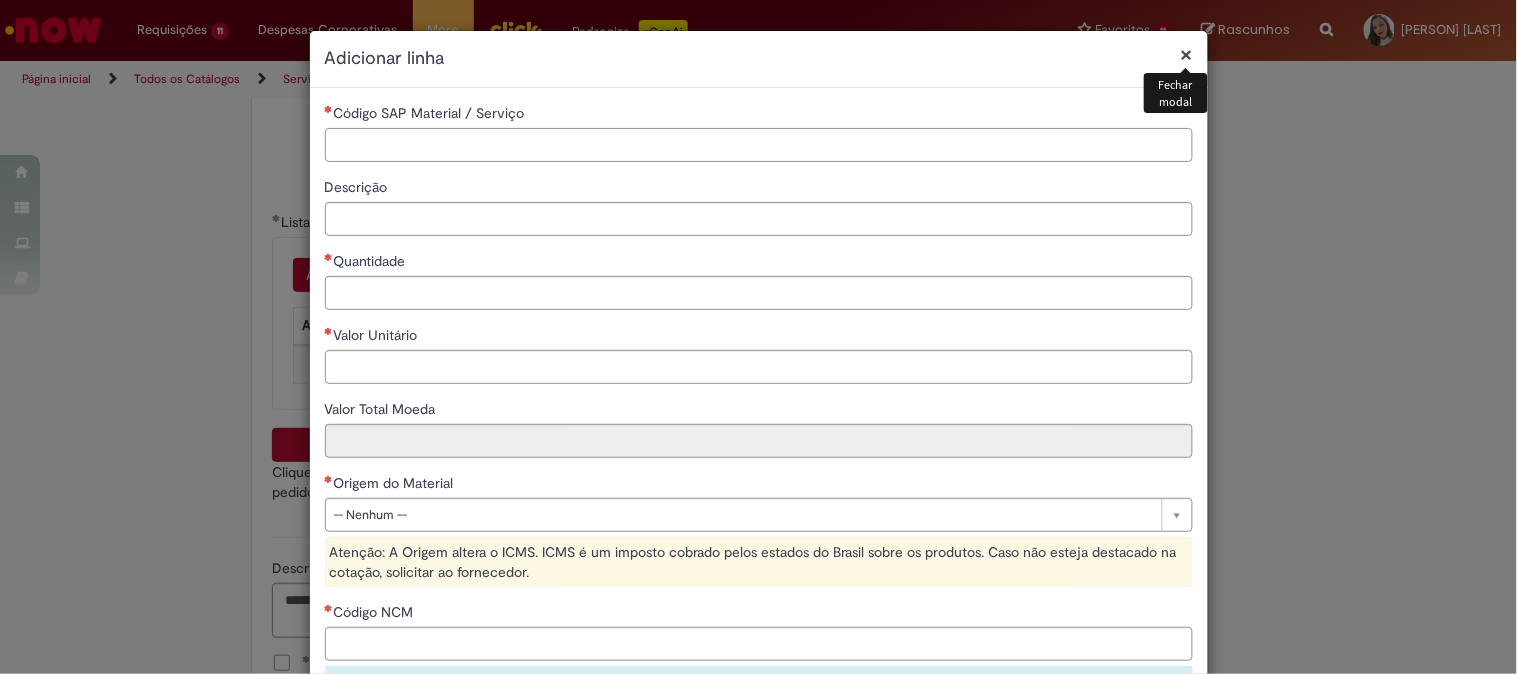 click on "Código SAP Material / Serviço" at bounding box center [759, 145] 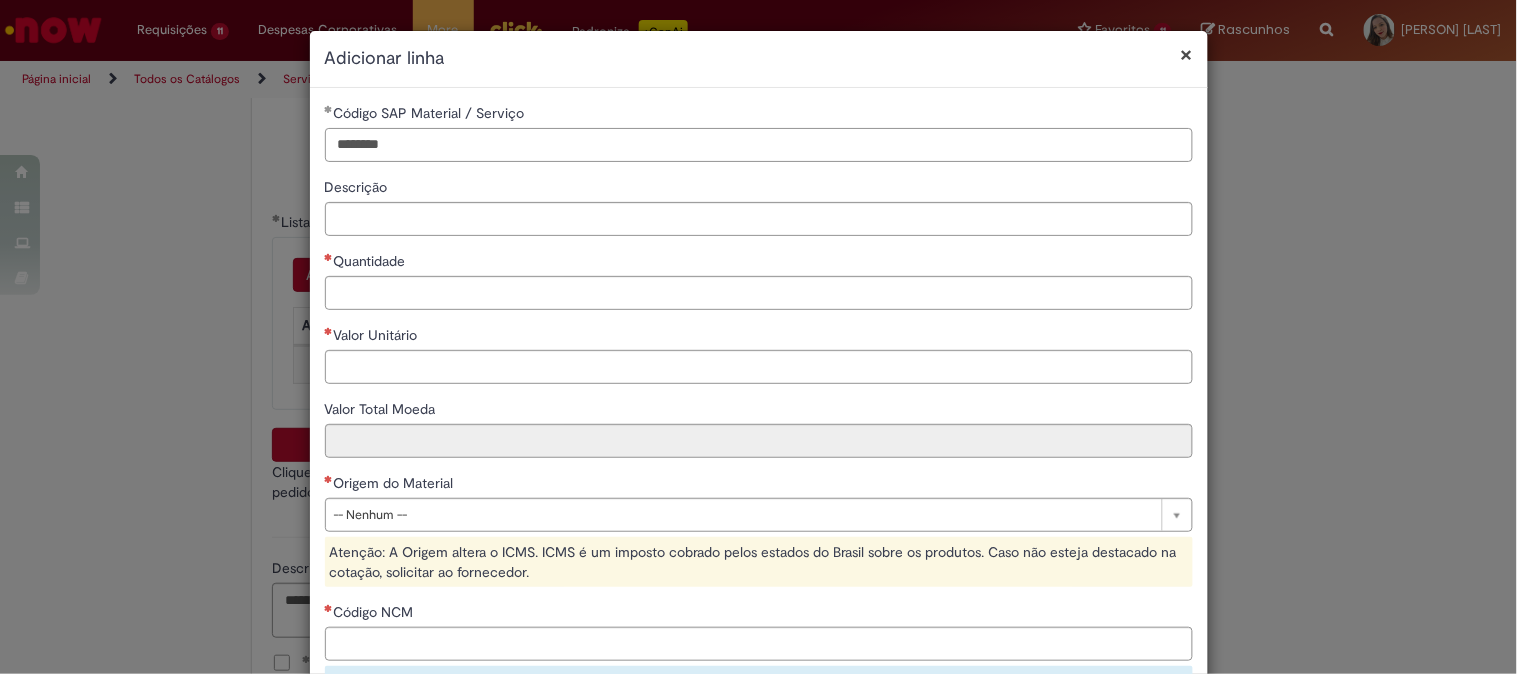 type on "********" 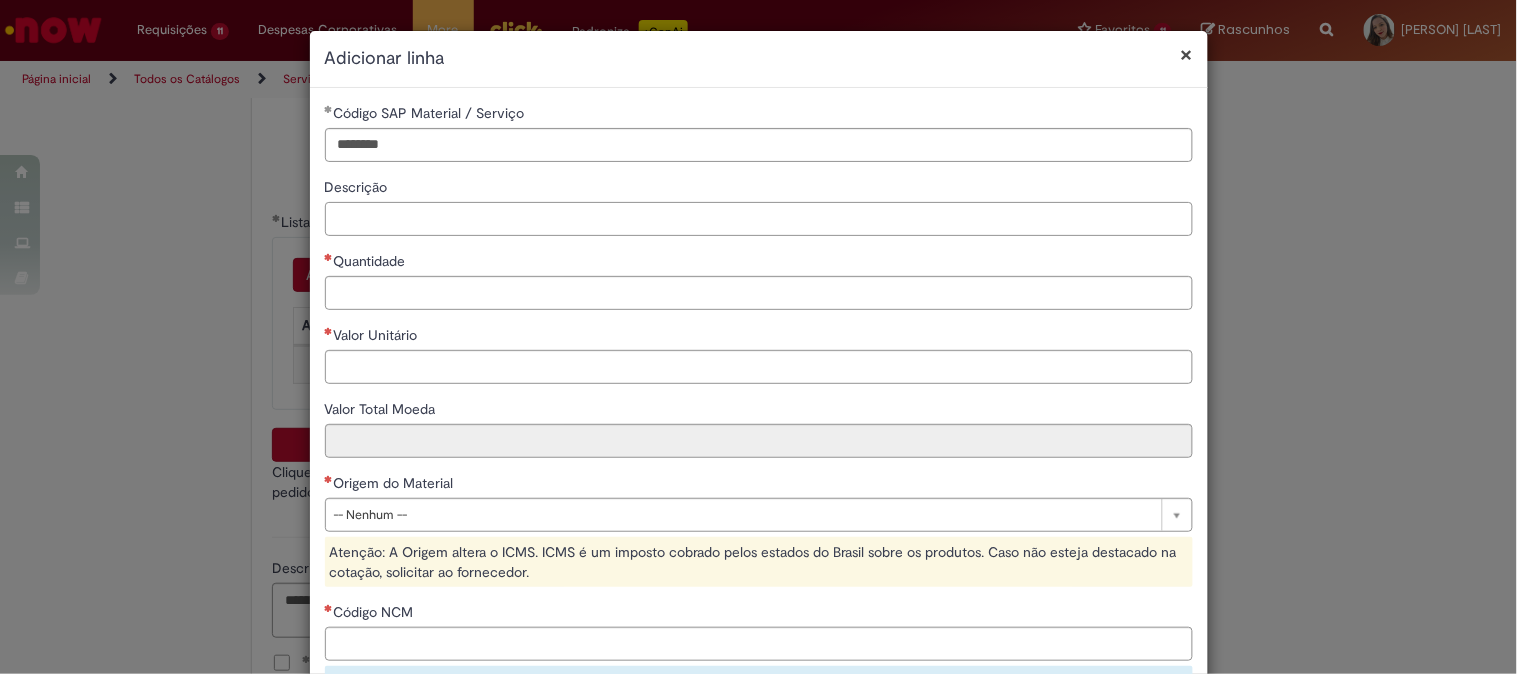click on "Descrição" at bounding box center (759, 219) 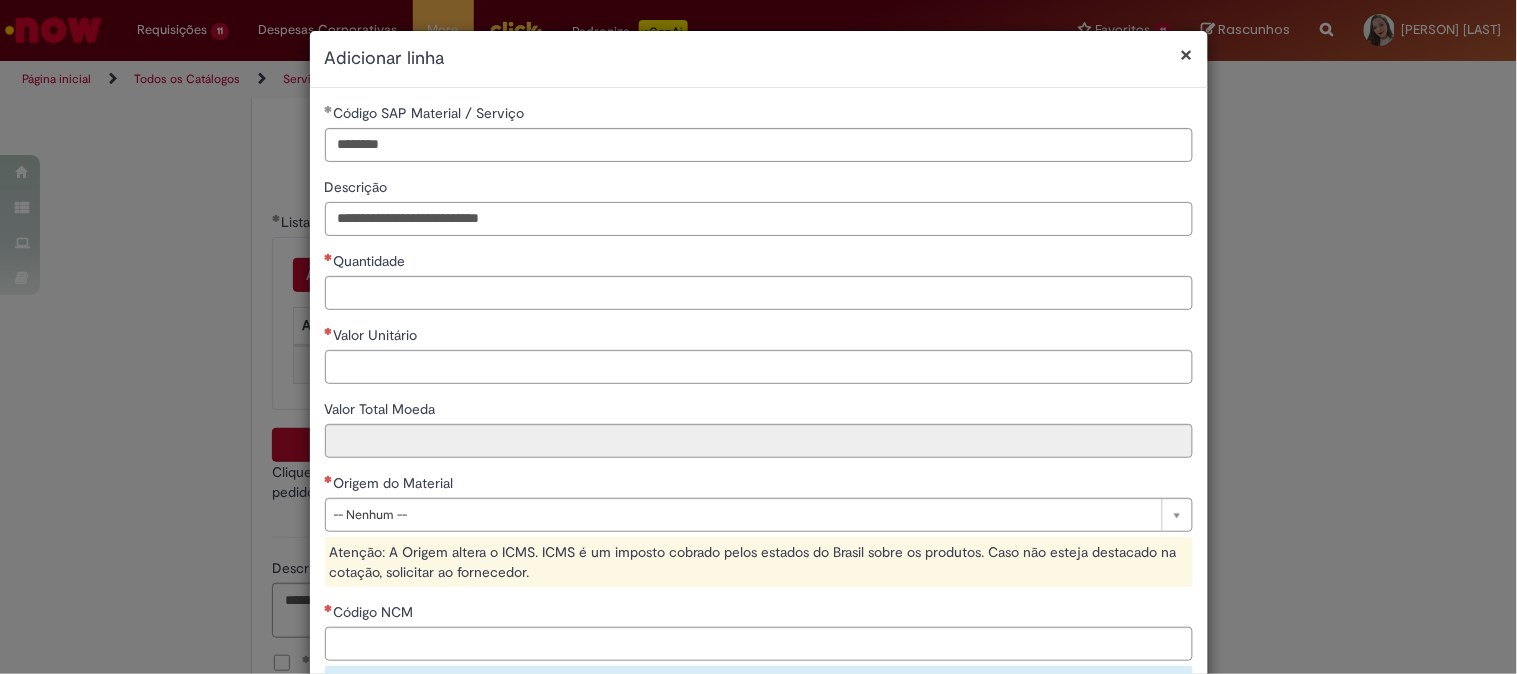 type on "**********" 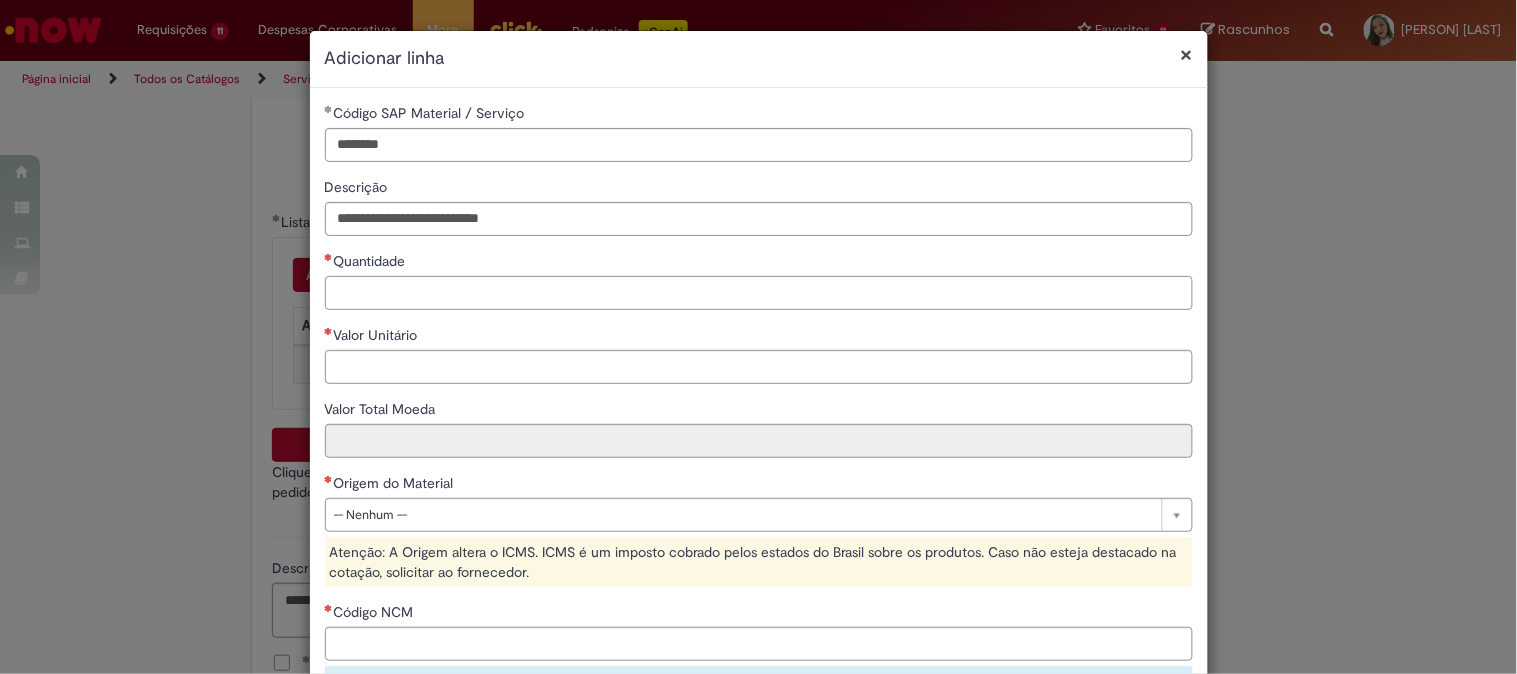 click on "Quantidade" at bounding box center (759, 293) 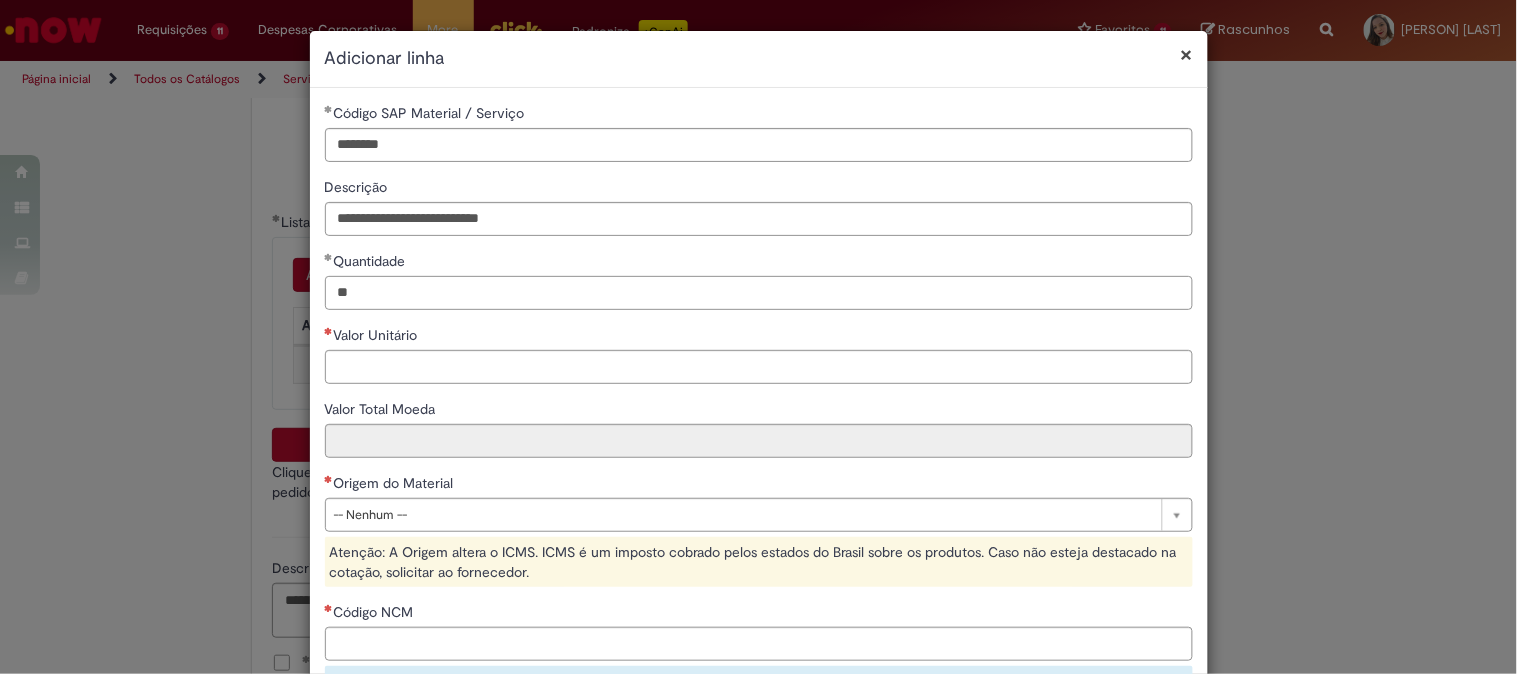 type on "**" 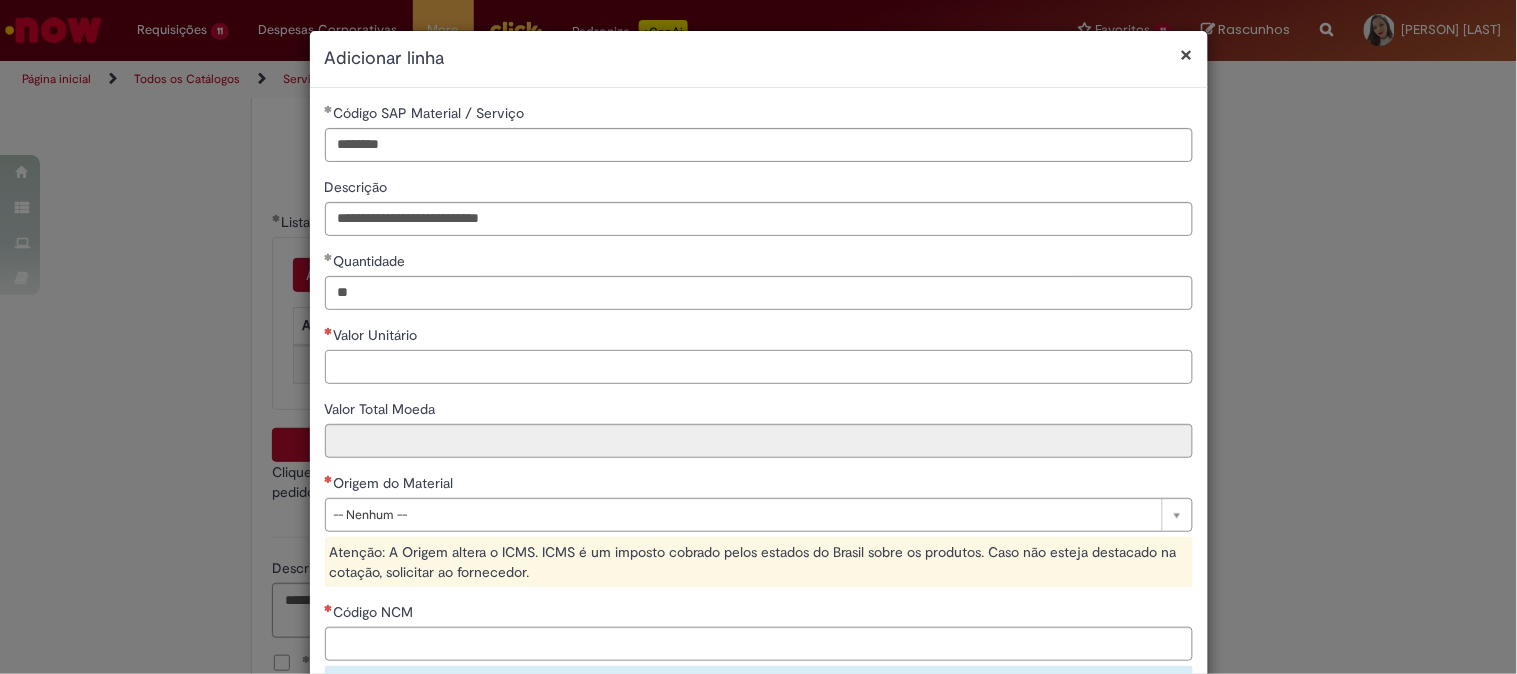 click on "Valor Unitário" at bounding box center [759, 367] 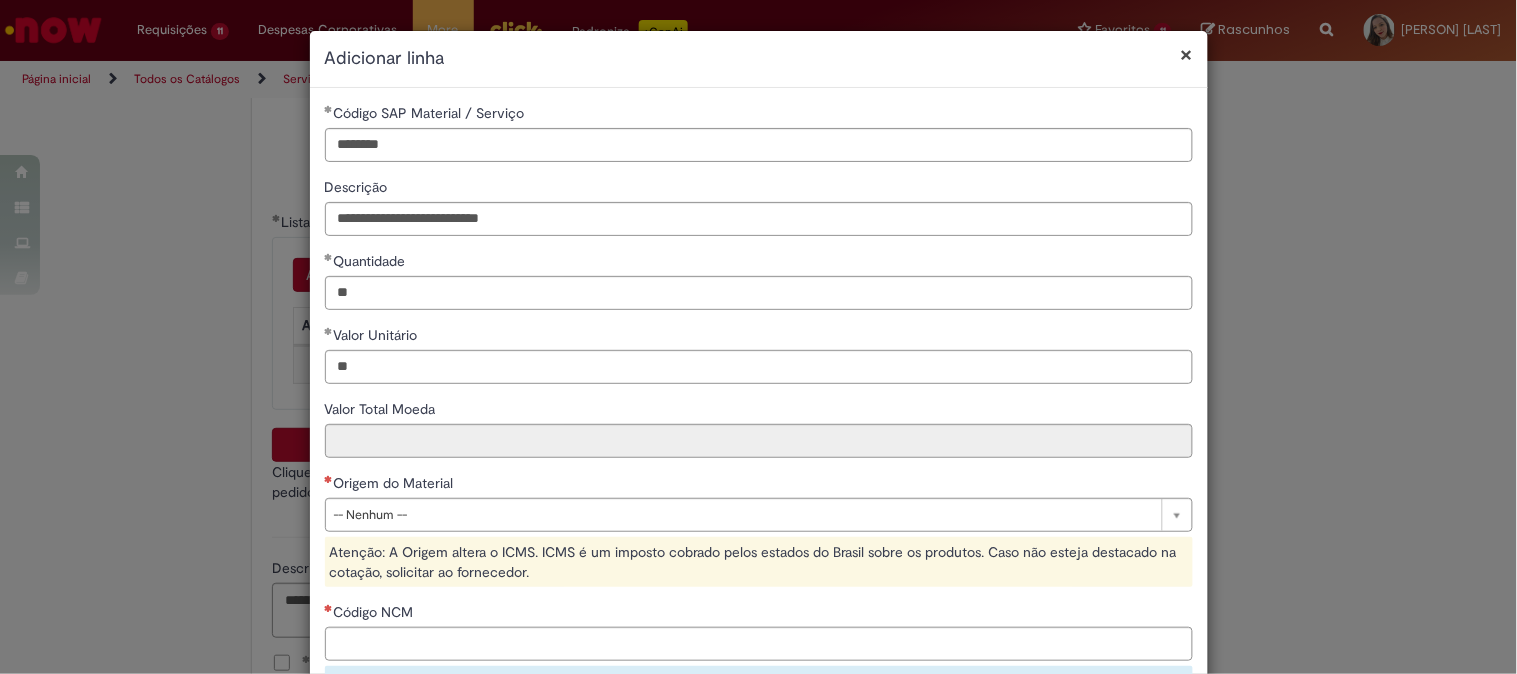 click on "Atenção: A Origem altera o ICMS.
ICMS é um imposto cobrado pelos estados do Brasil sobre os produtos. Caso não esteja destacado na cotação, solicitar ao fornecedor." at bounding box center [759, 562] 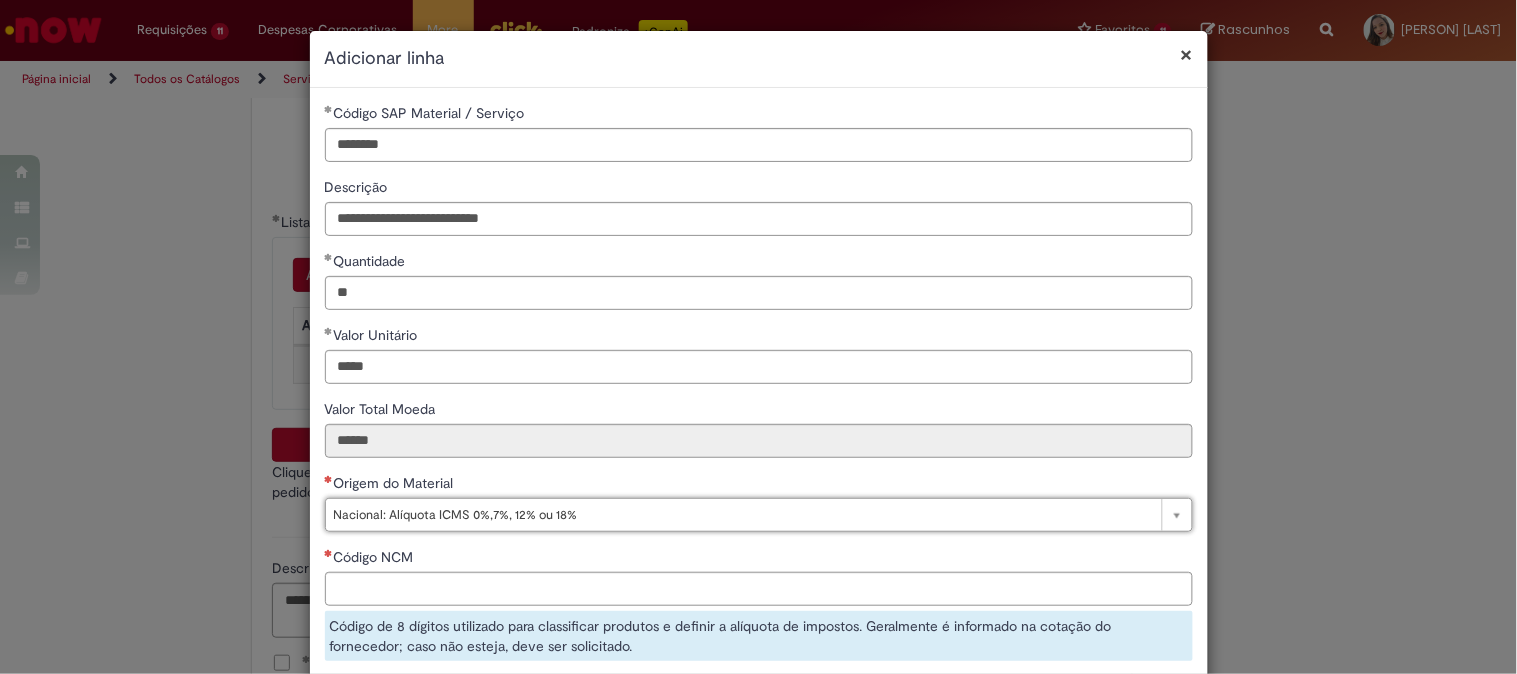 type on "**********" 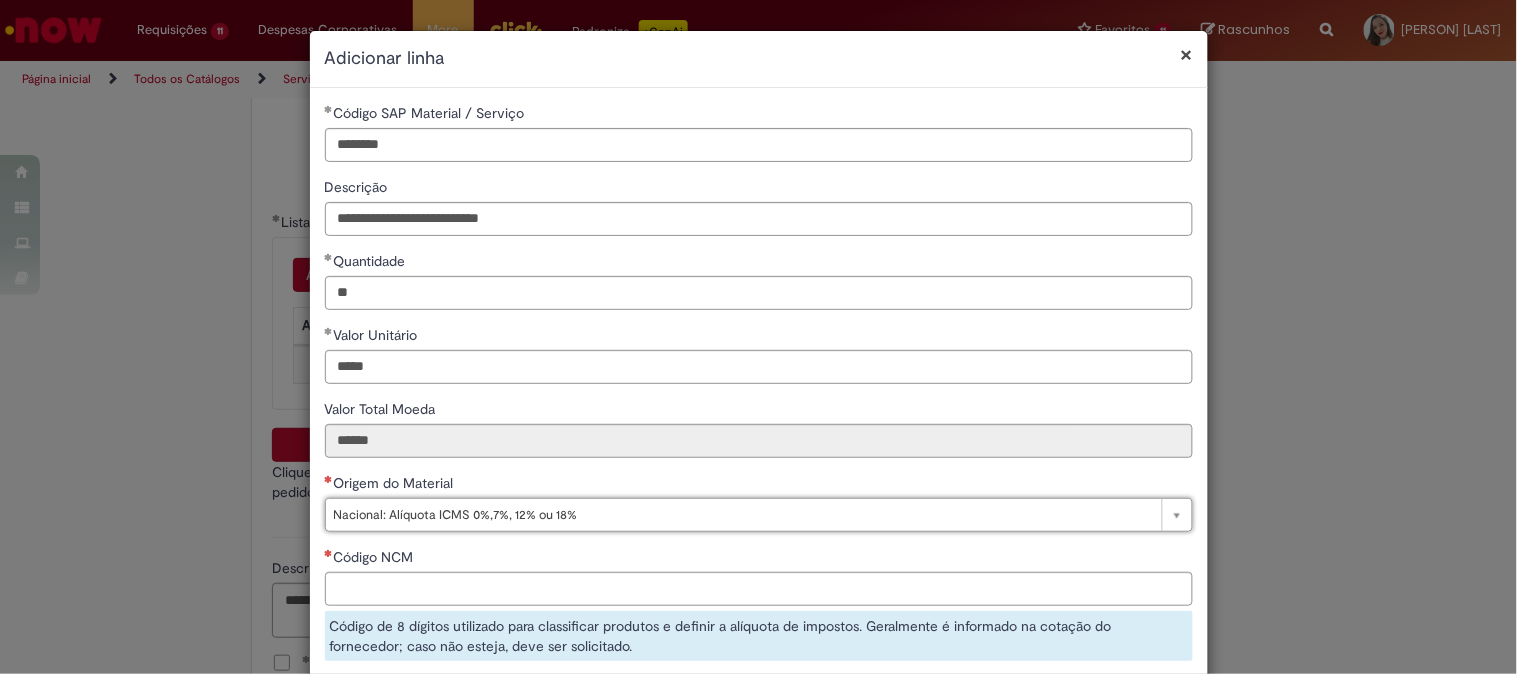 select on "*" 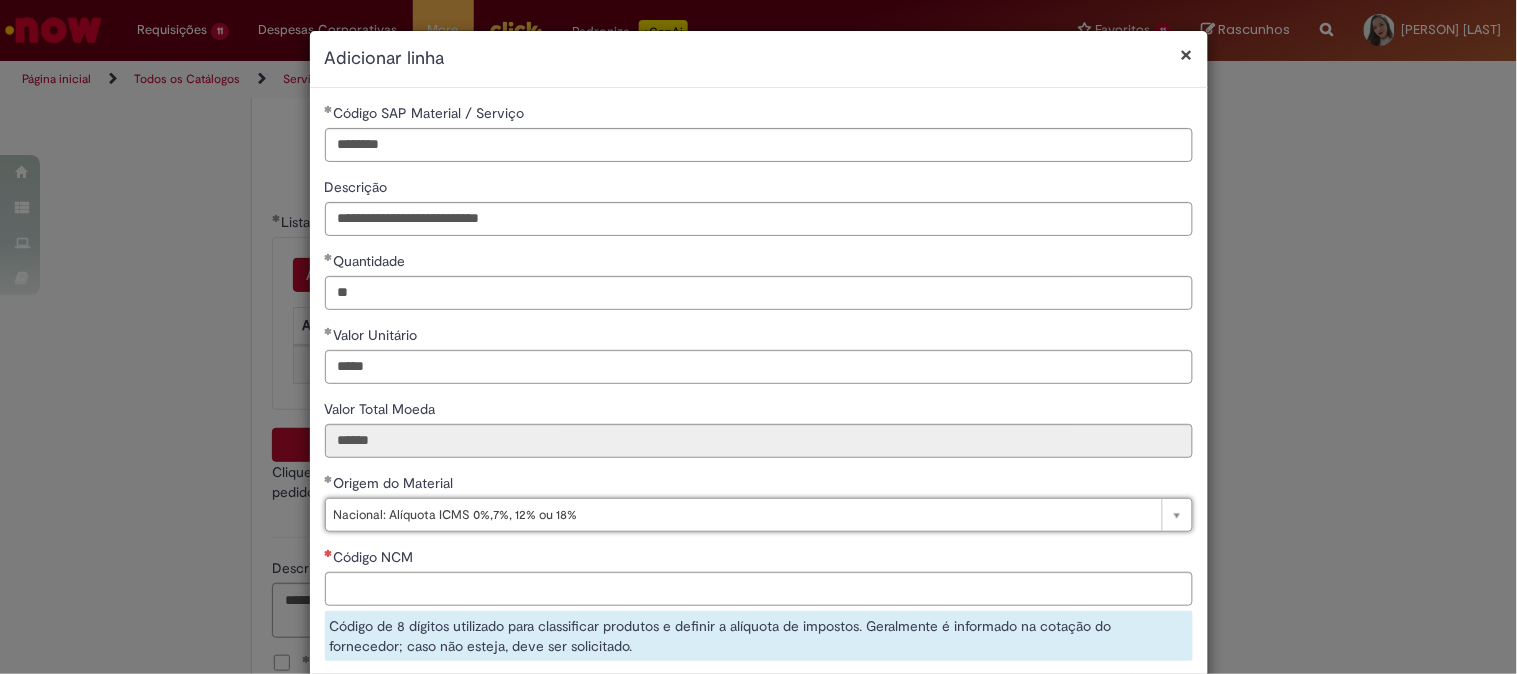 scroll, scrollTop: 261, scrollLeft: 0, axis: vertical 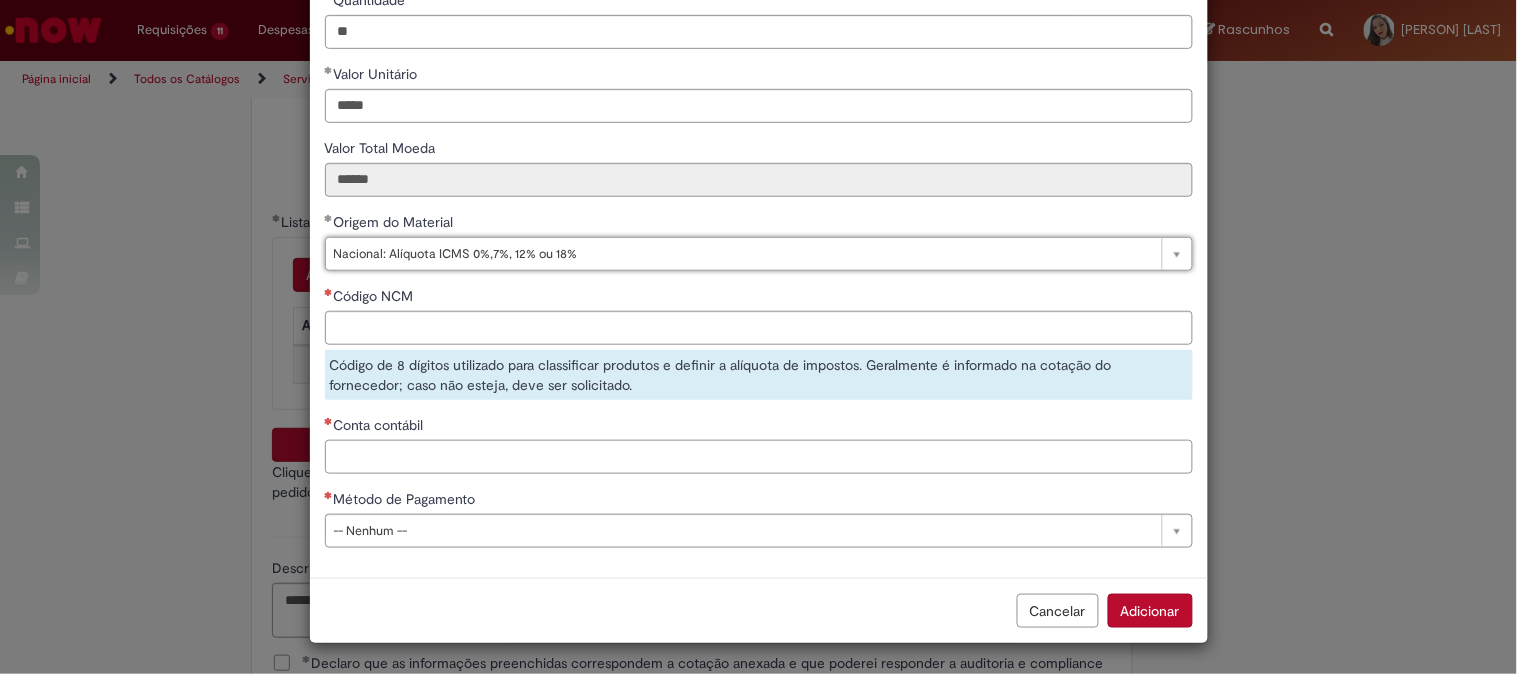 click on "Conta contábil" at bounding box center (759, 457) 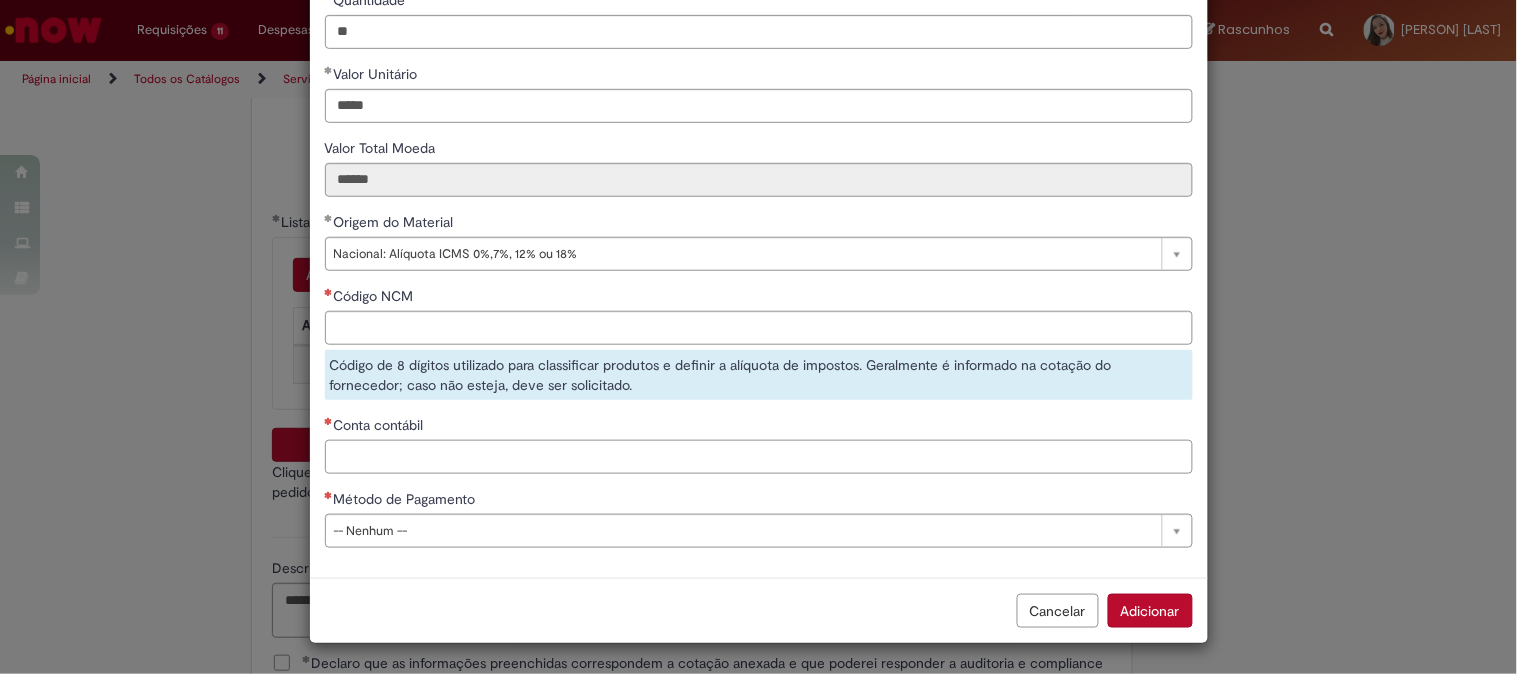 paste on "**********" 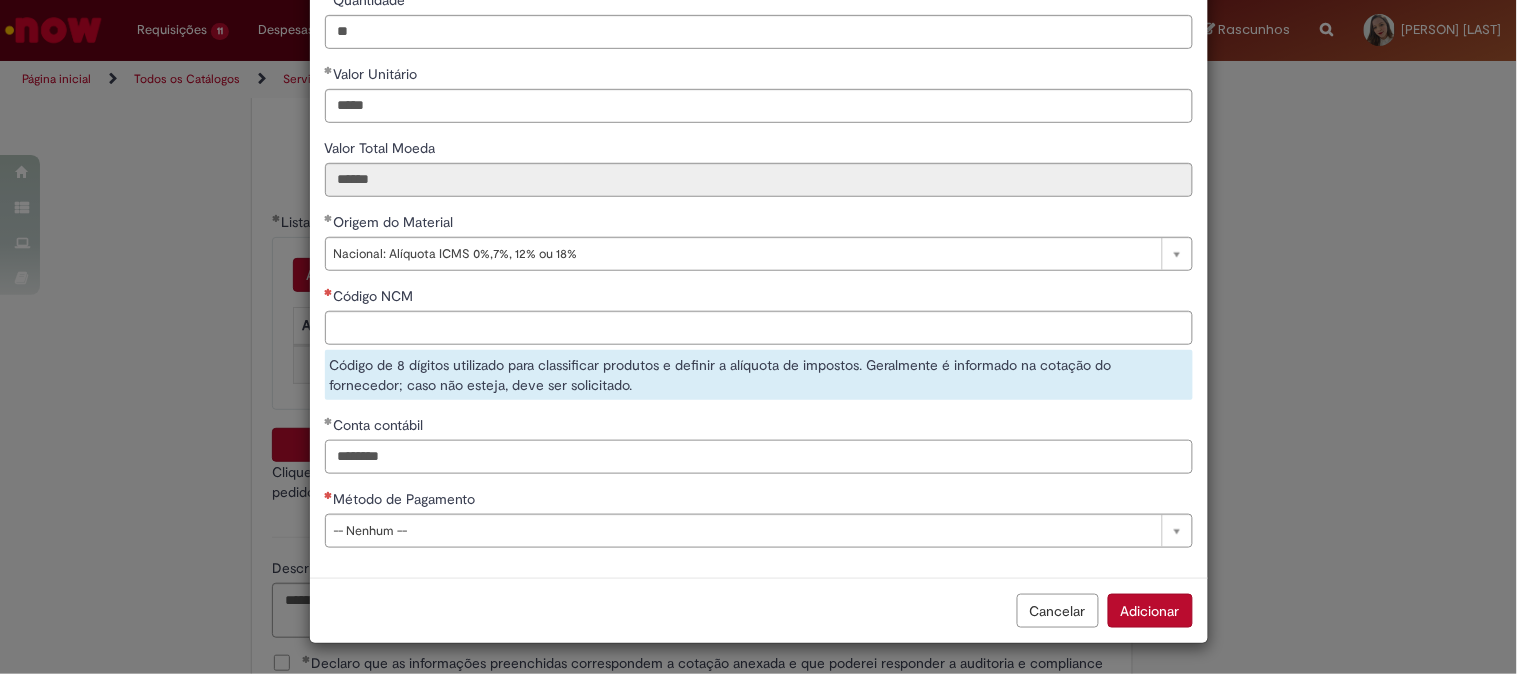 type on "********" 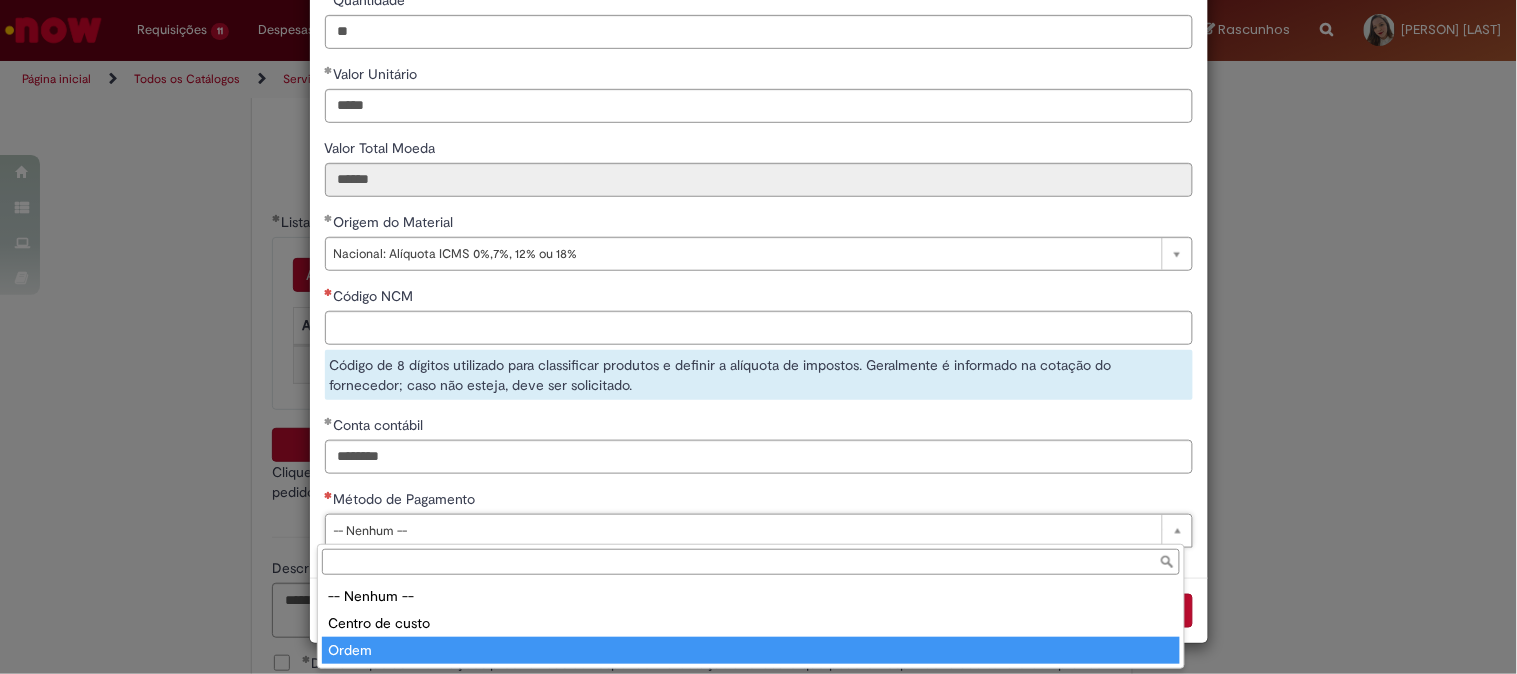 type on "*****" 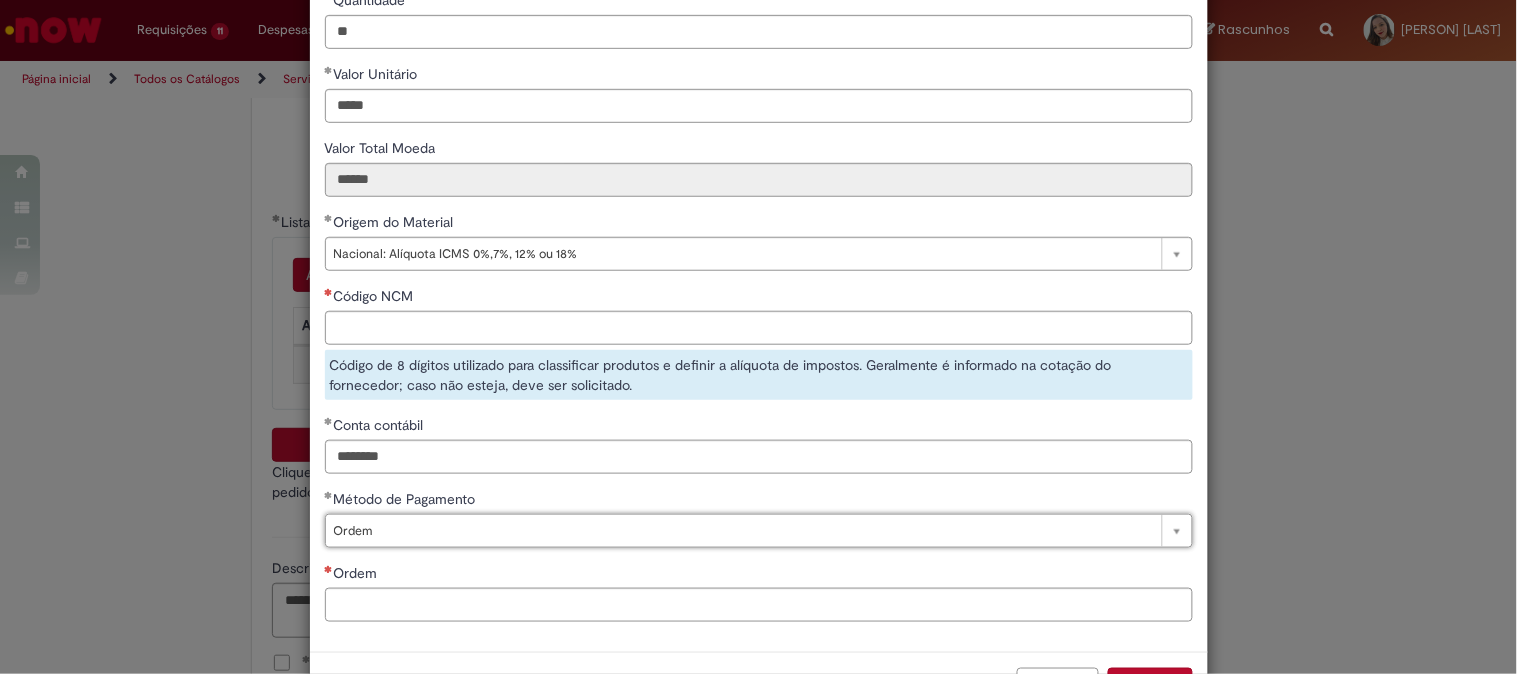click on "**********" at bounding box center (759, 239) 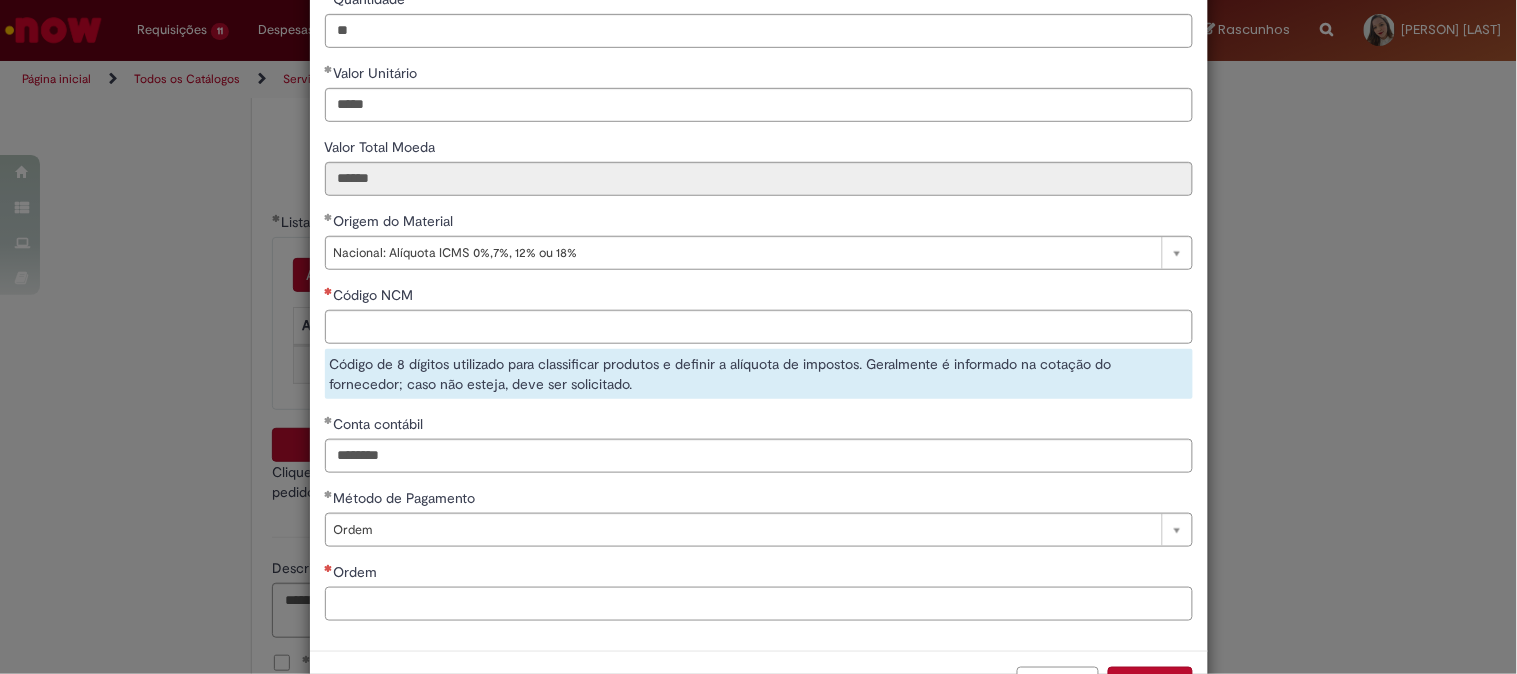 click on "Ordem" at bounding box center (759, 604) 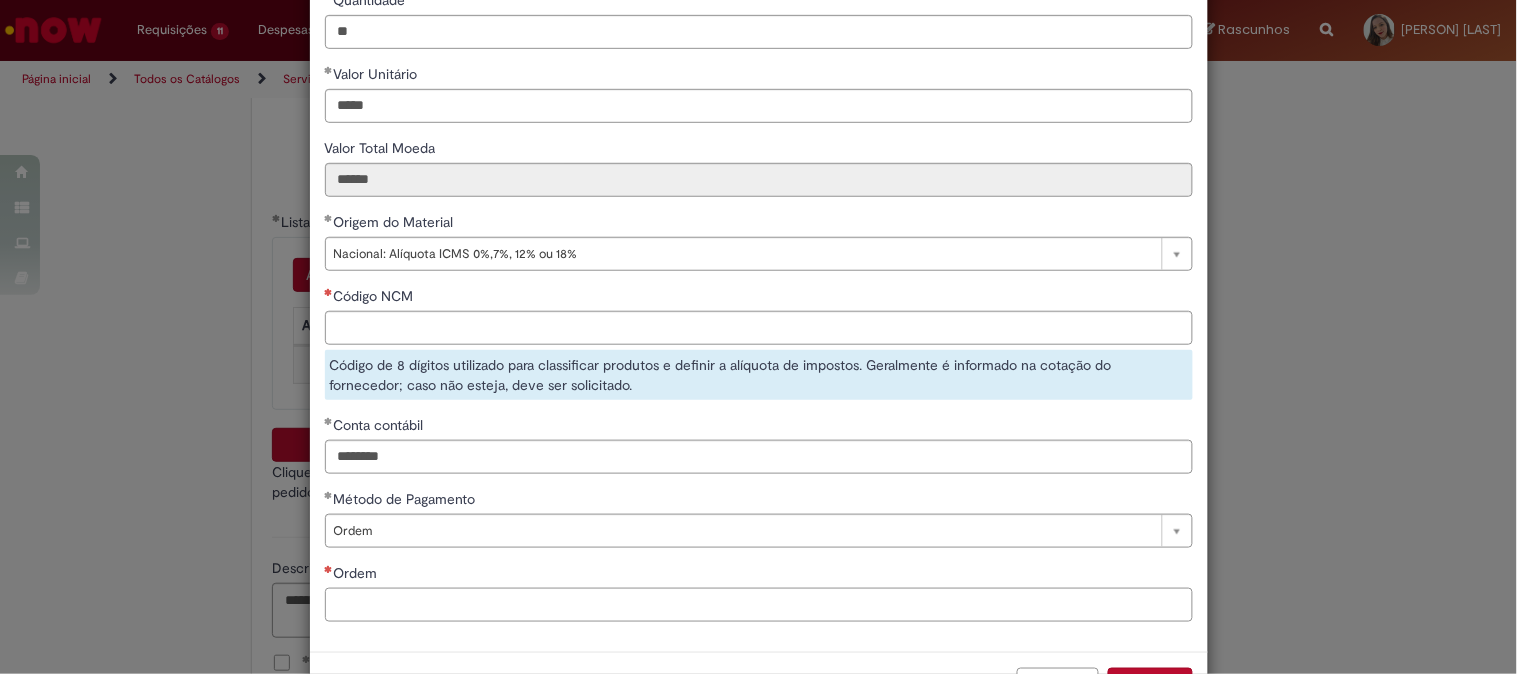 scroll, scrollTop: 0, scrollLeft: 0, axis: both 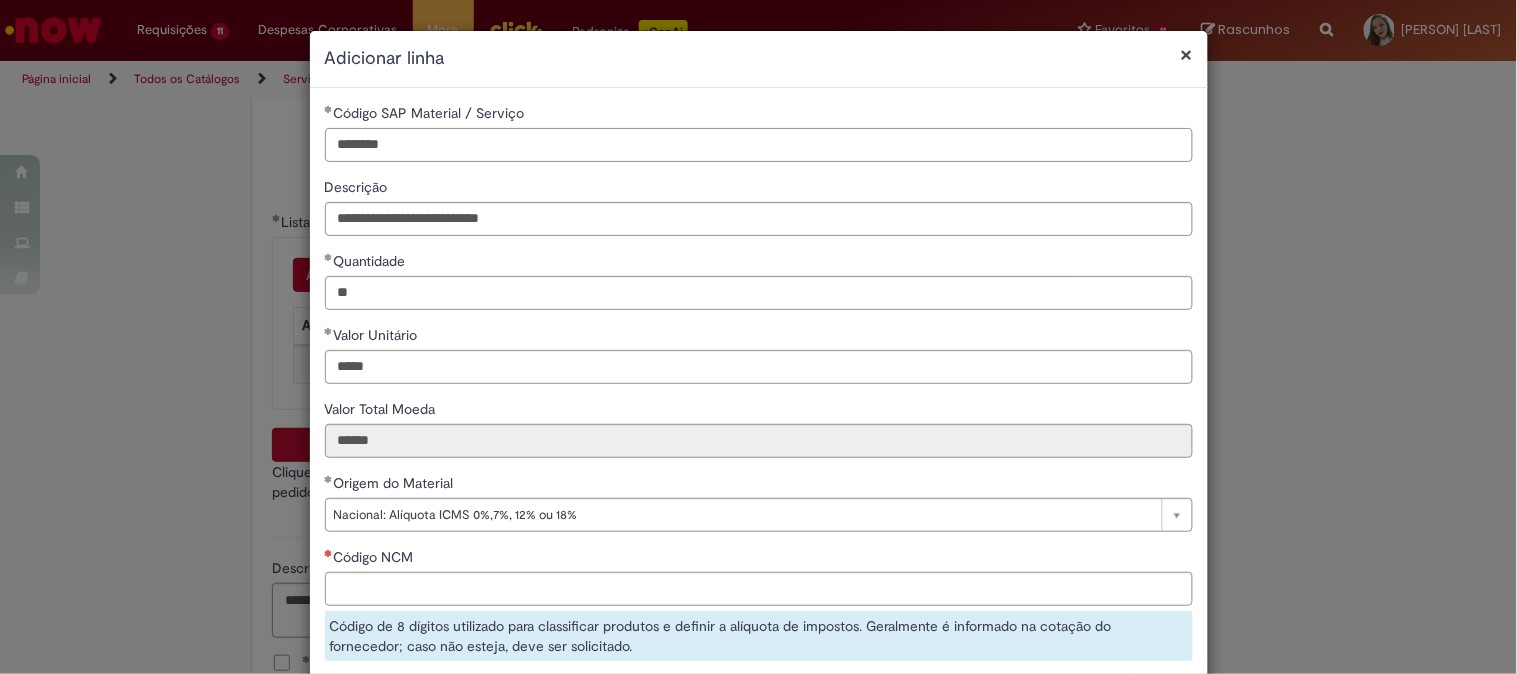 drag, startPoint x: 435, startPoint y: 131, endPoint x: 0, endPoint y: 153, distance: 435.55597 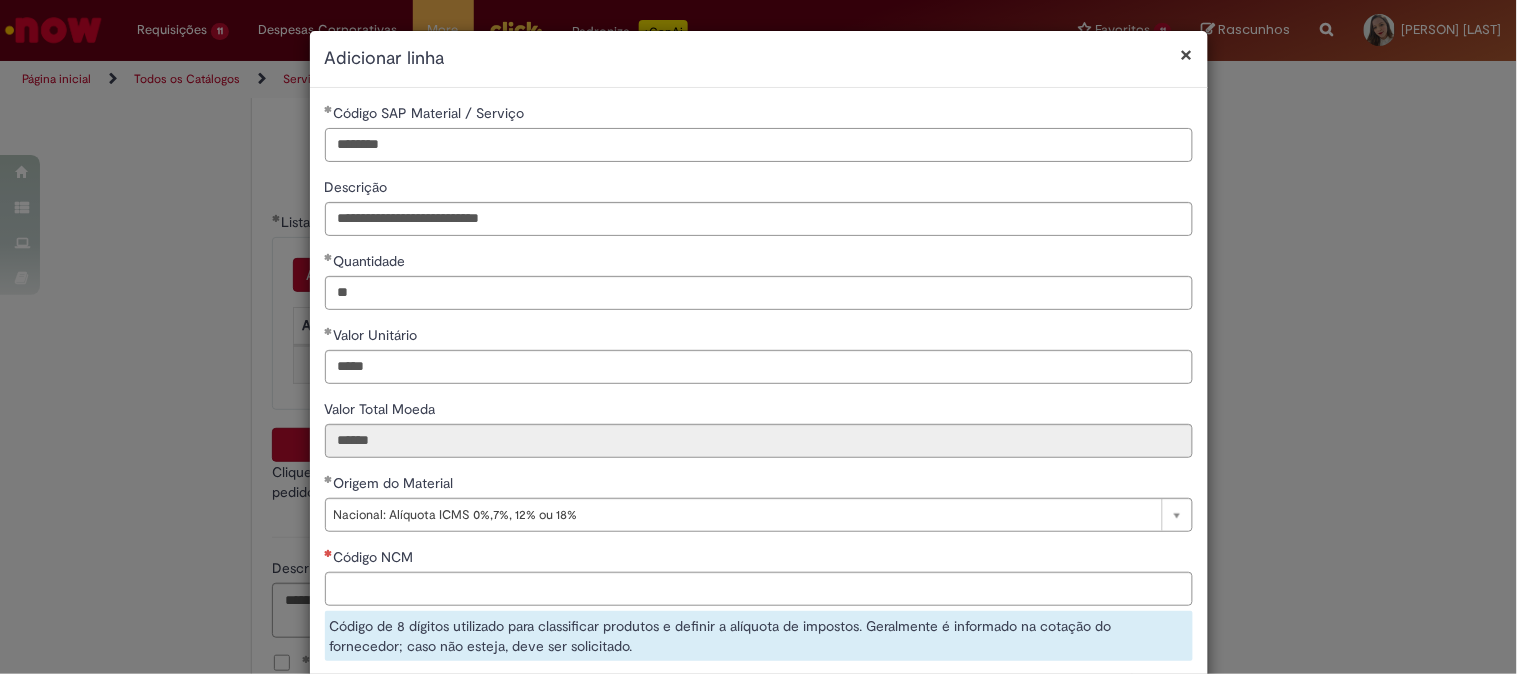 click on "**********" at bounding box center (758, 337) 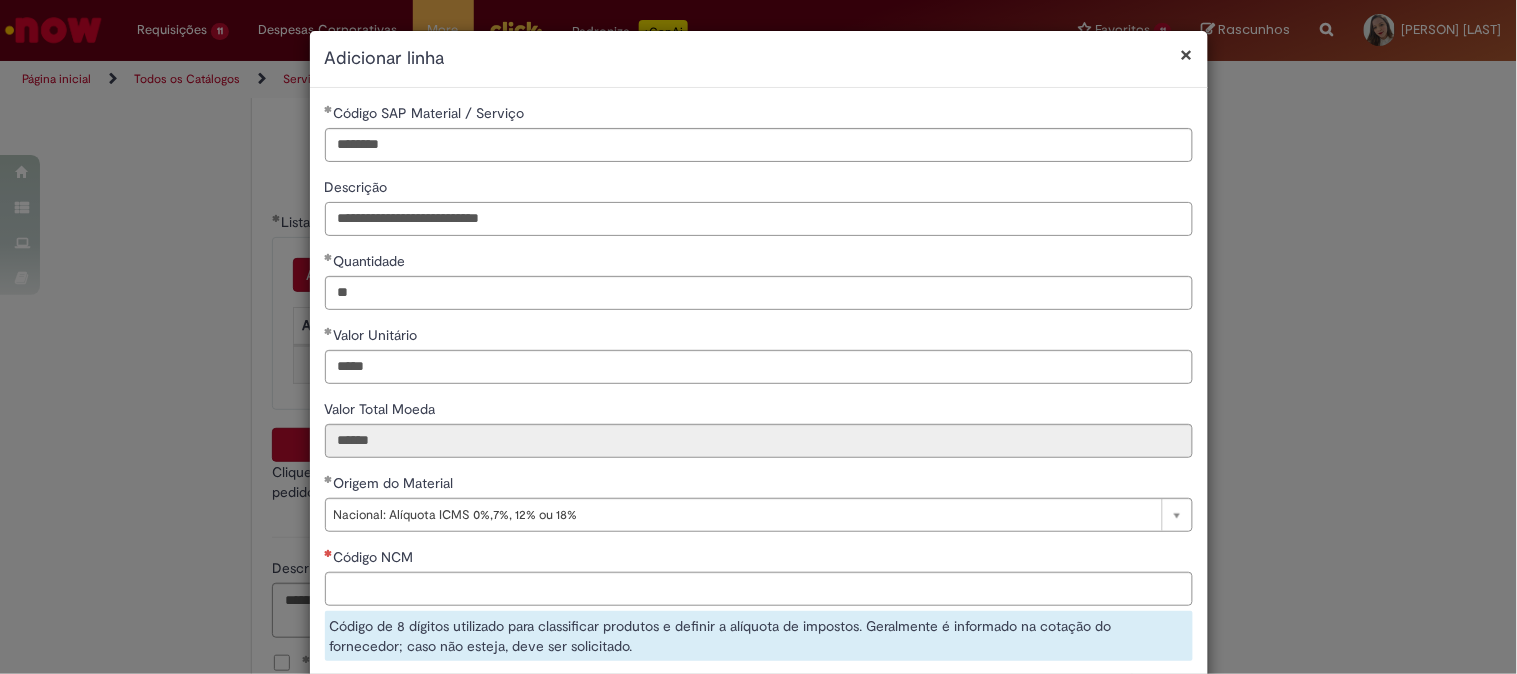 drag, startPoint x: 567, startPoint y: 233, endPoint x: 0, endPoint y: 238, distance: 567.02203 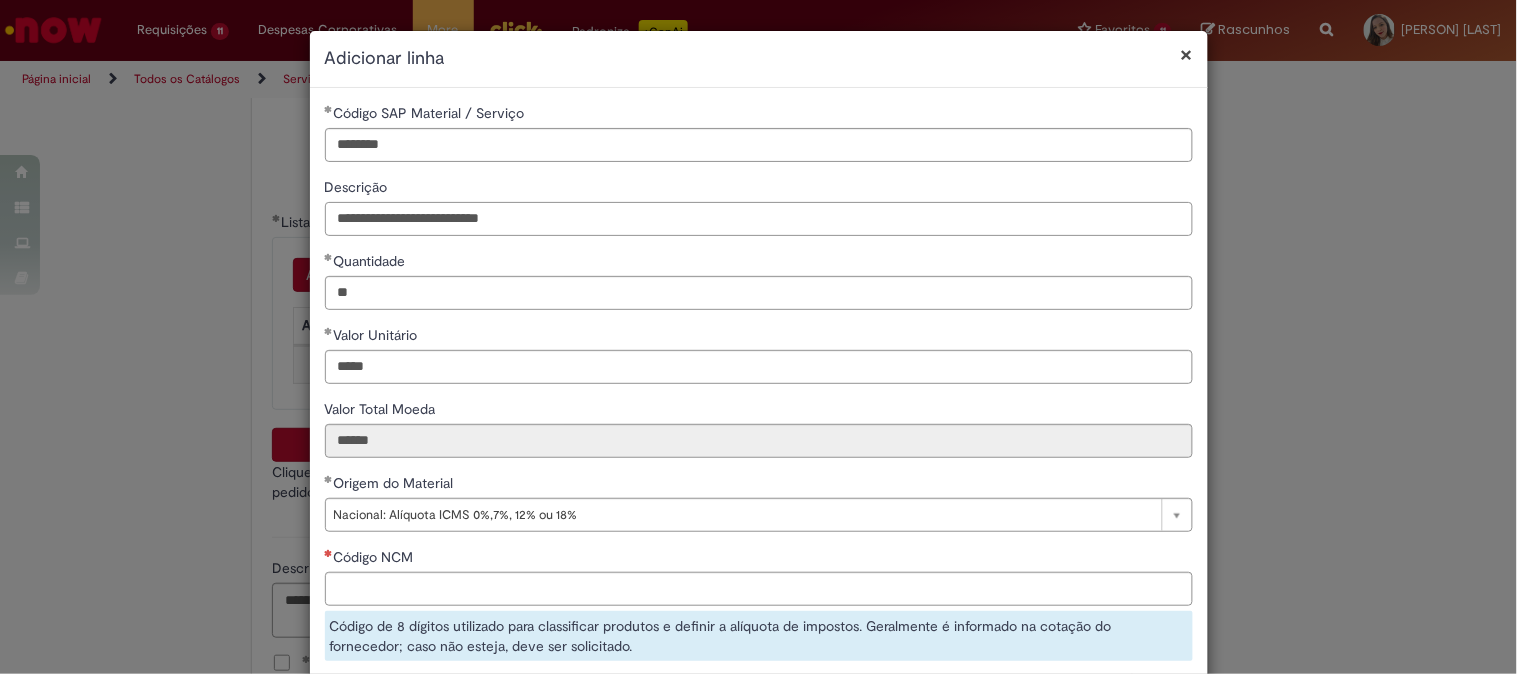 click on "**********" at bounding box center (758, 337) 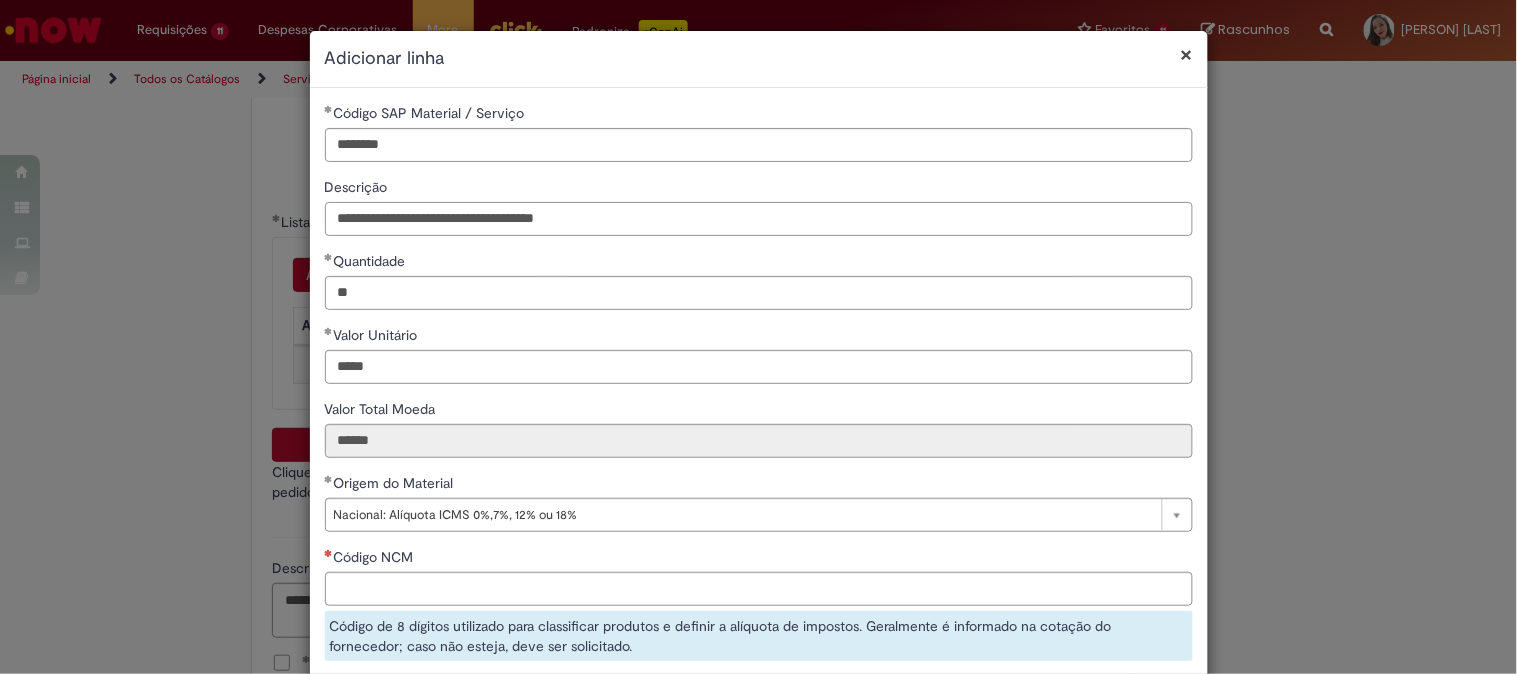 scroll, scrollTop: 335, scrollLeft: 0, axis: vertical 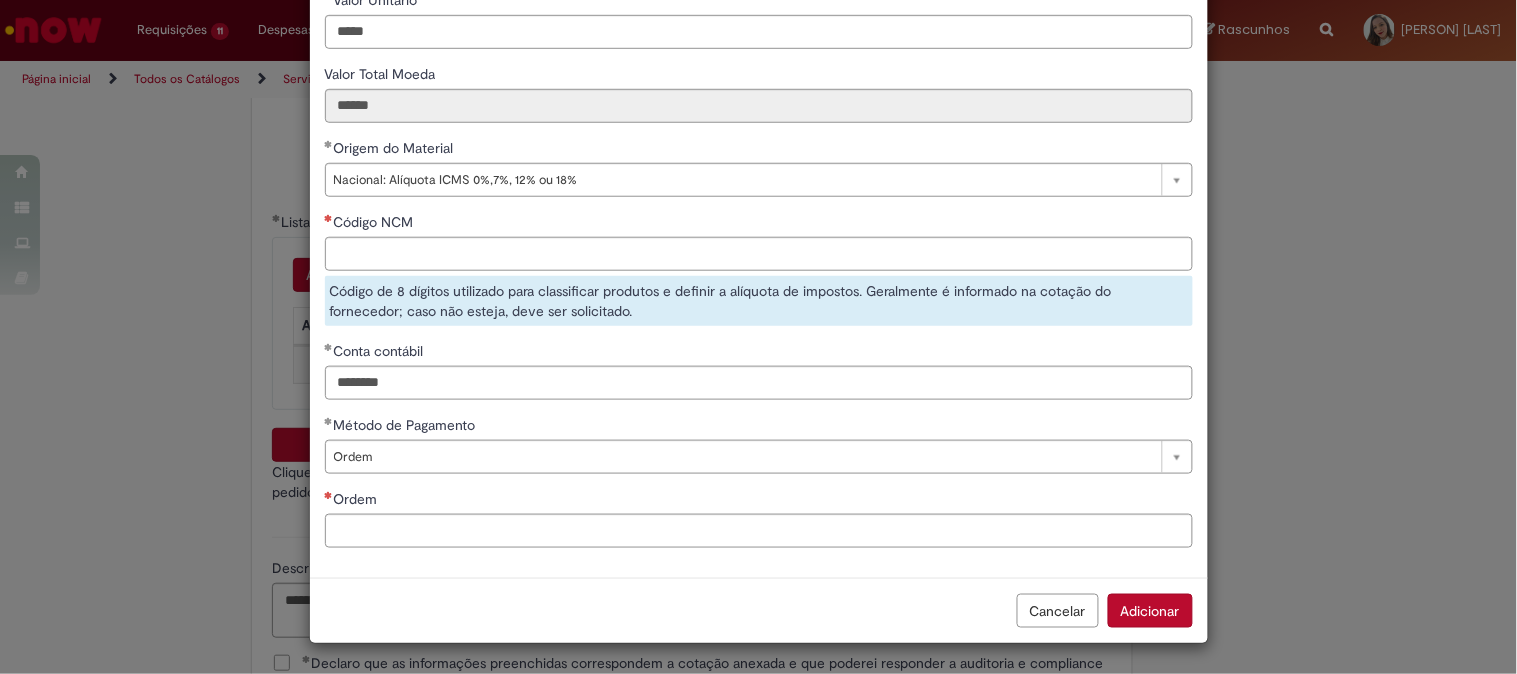 type on "**********" 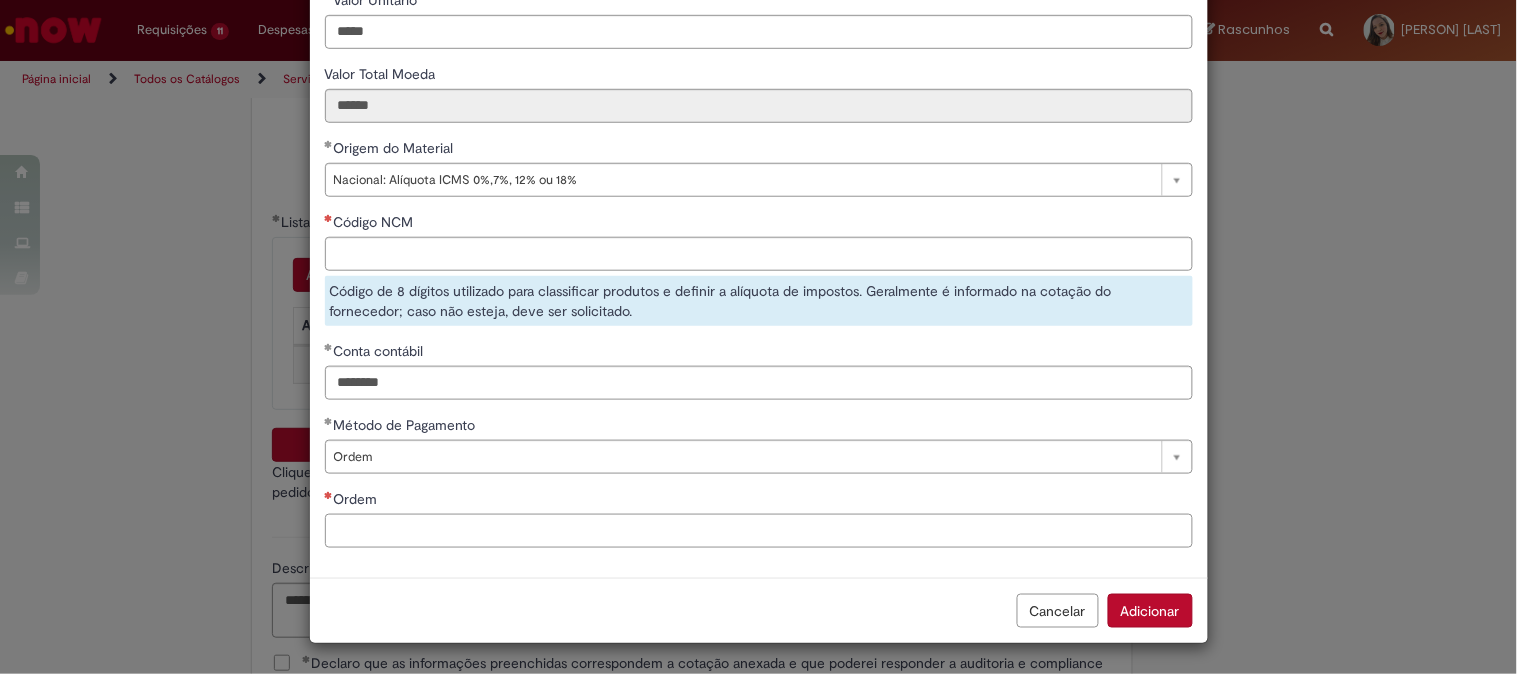 click on "Ordem" at bounding box center [759, 531] 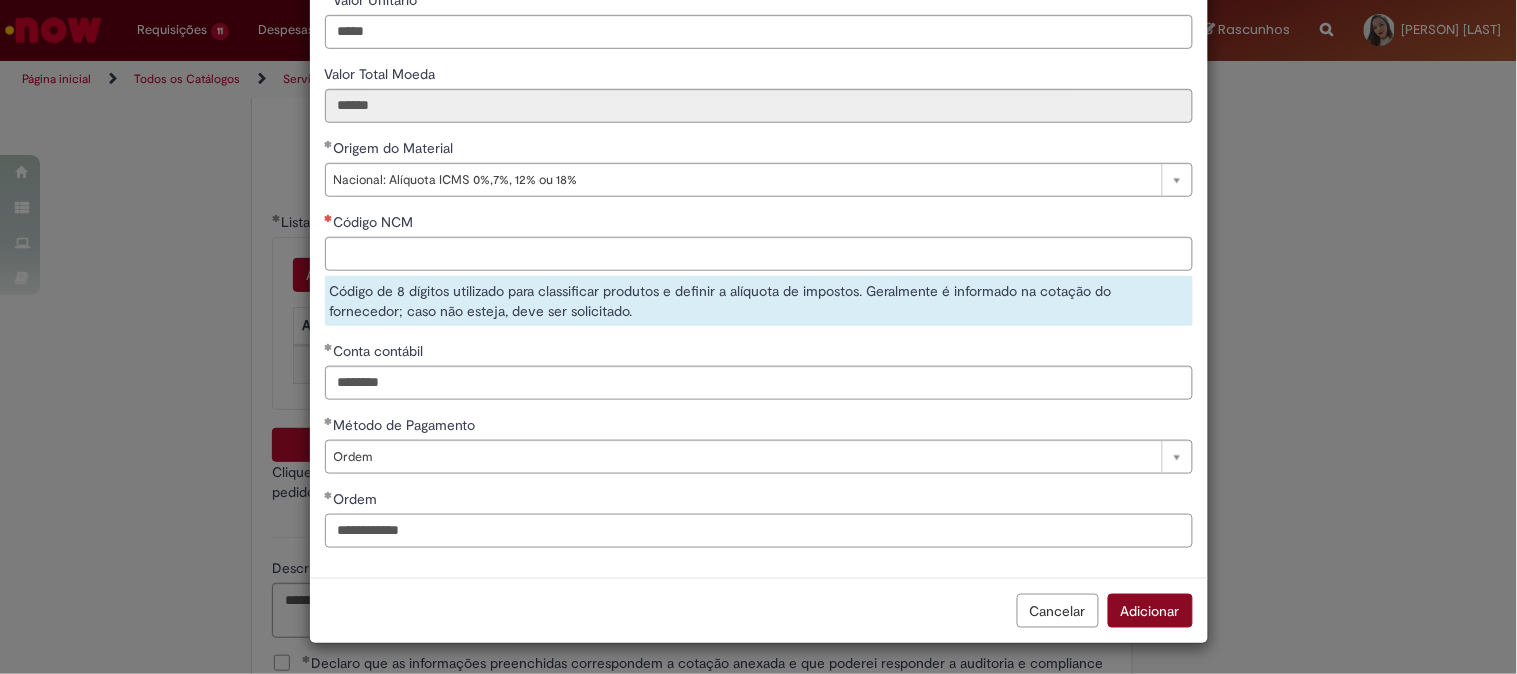 type on "**********" 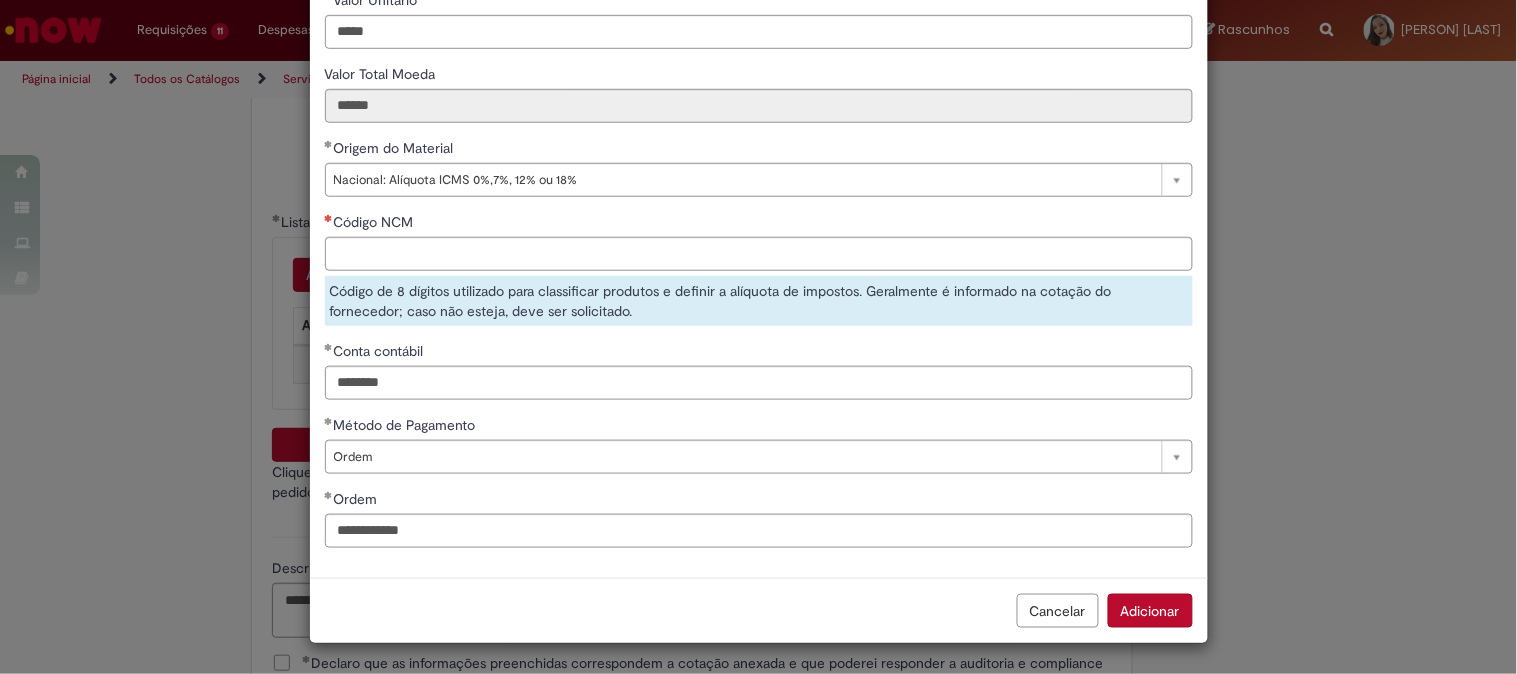 click on "Adicionar" at bounding box center [1150, 611] 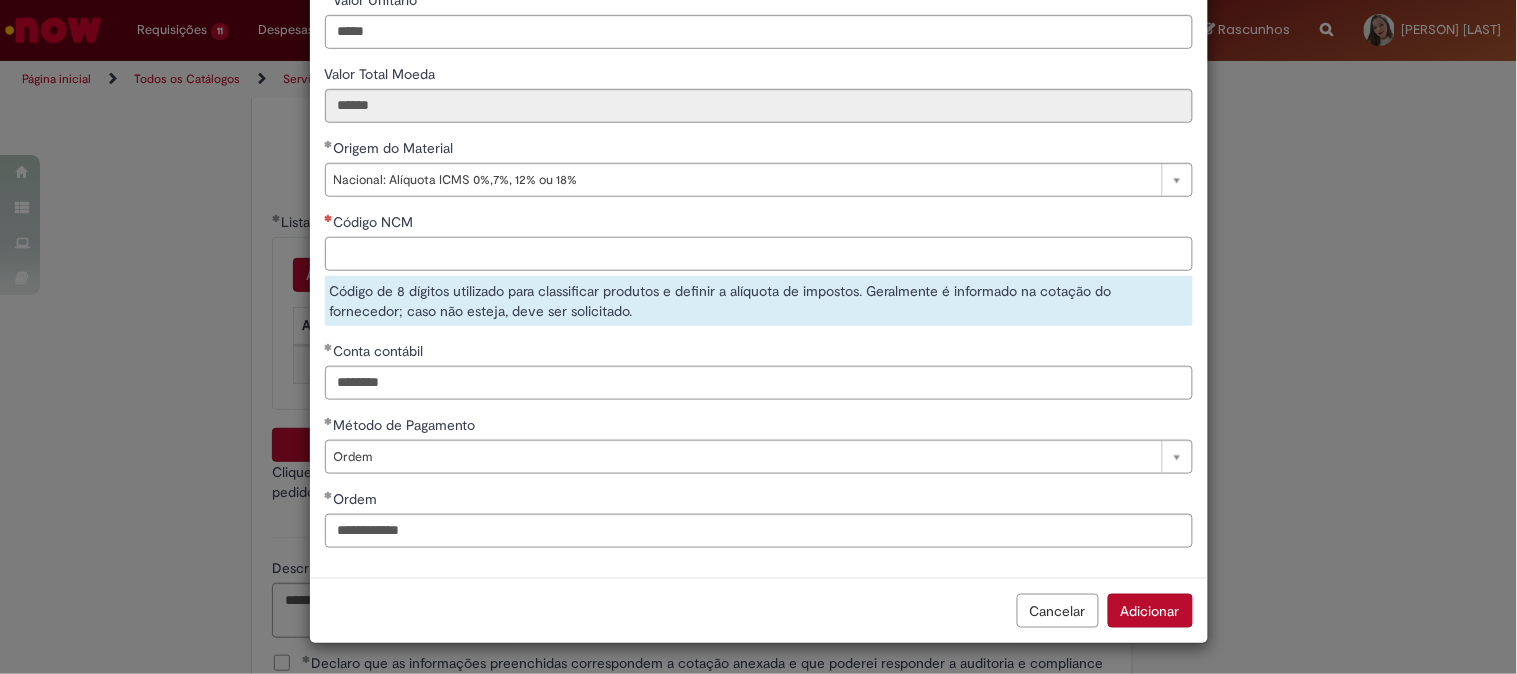 scroll, scrollTop: 407, scrollLeft: 0, axis: vertical 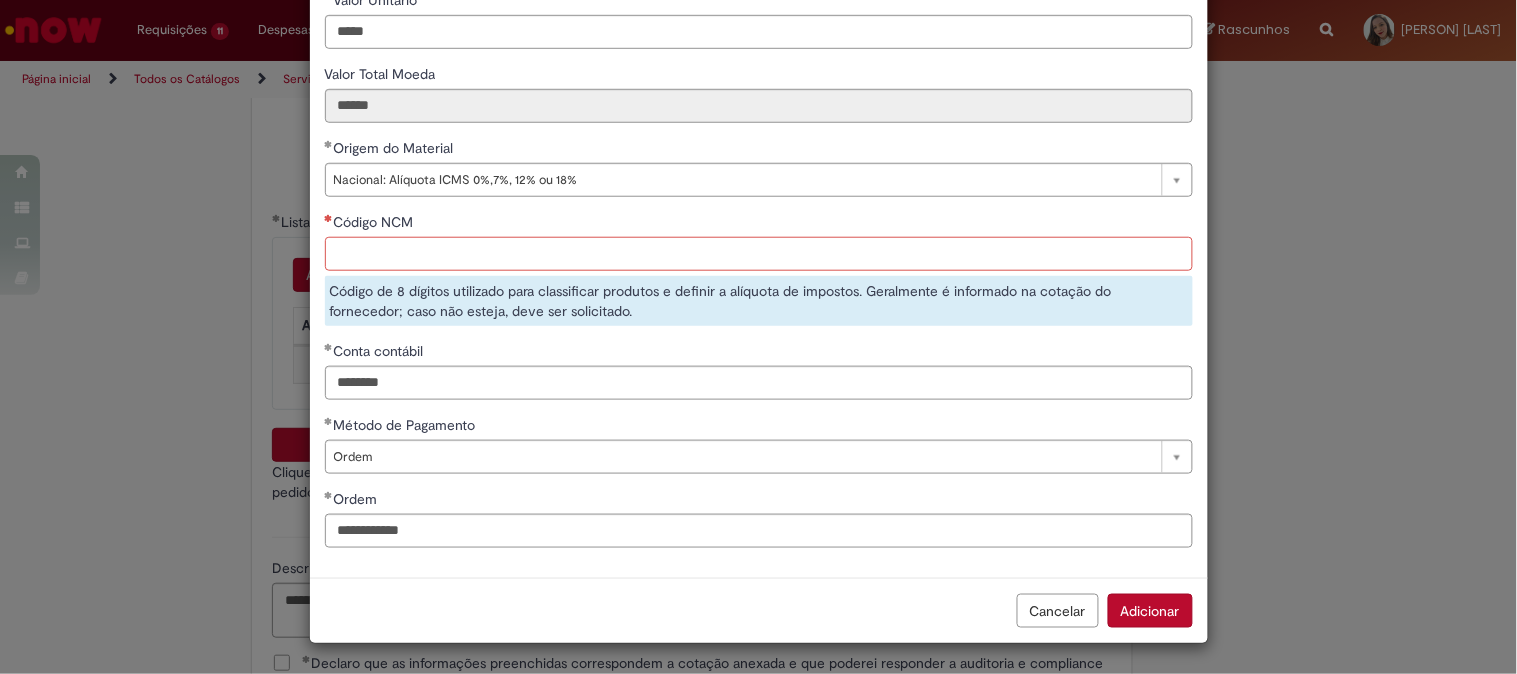 paste on "**********" 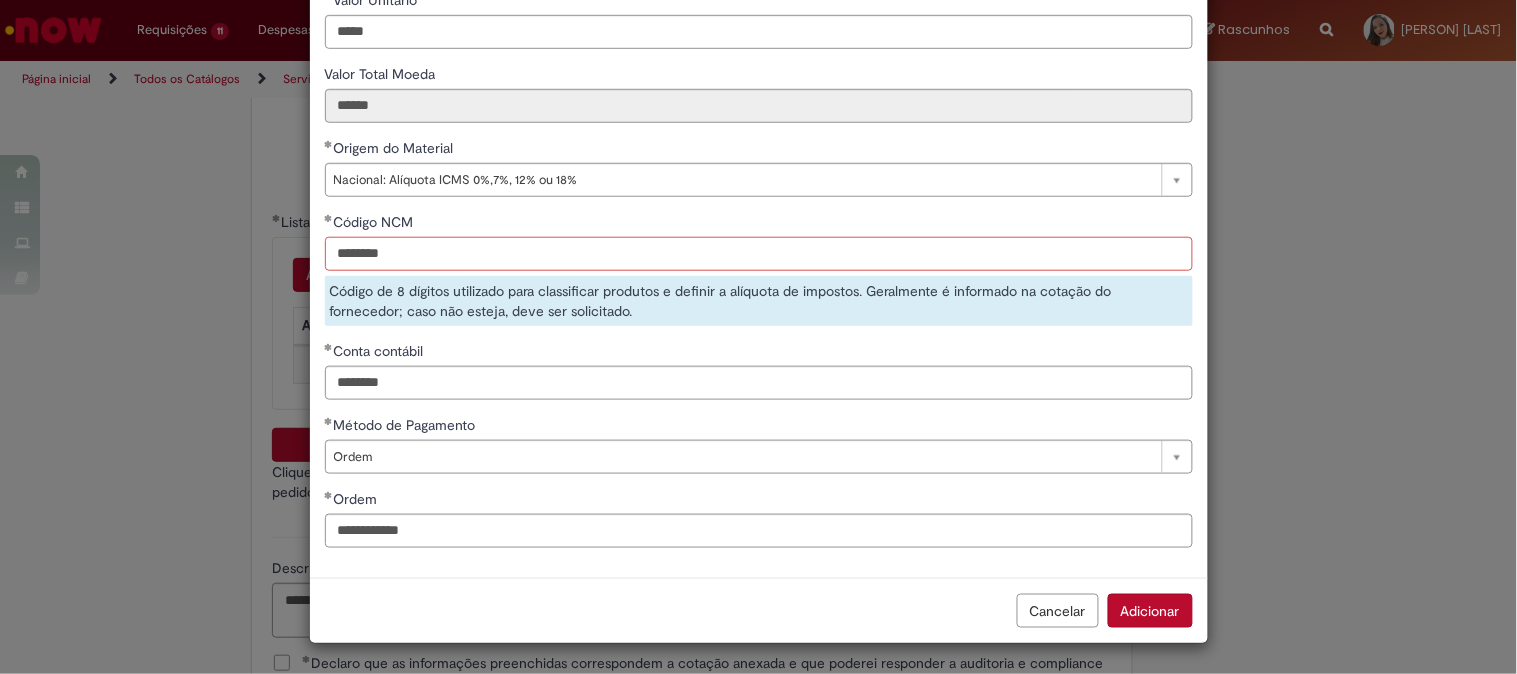 type on "********" 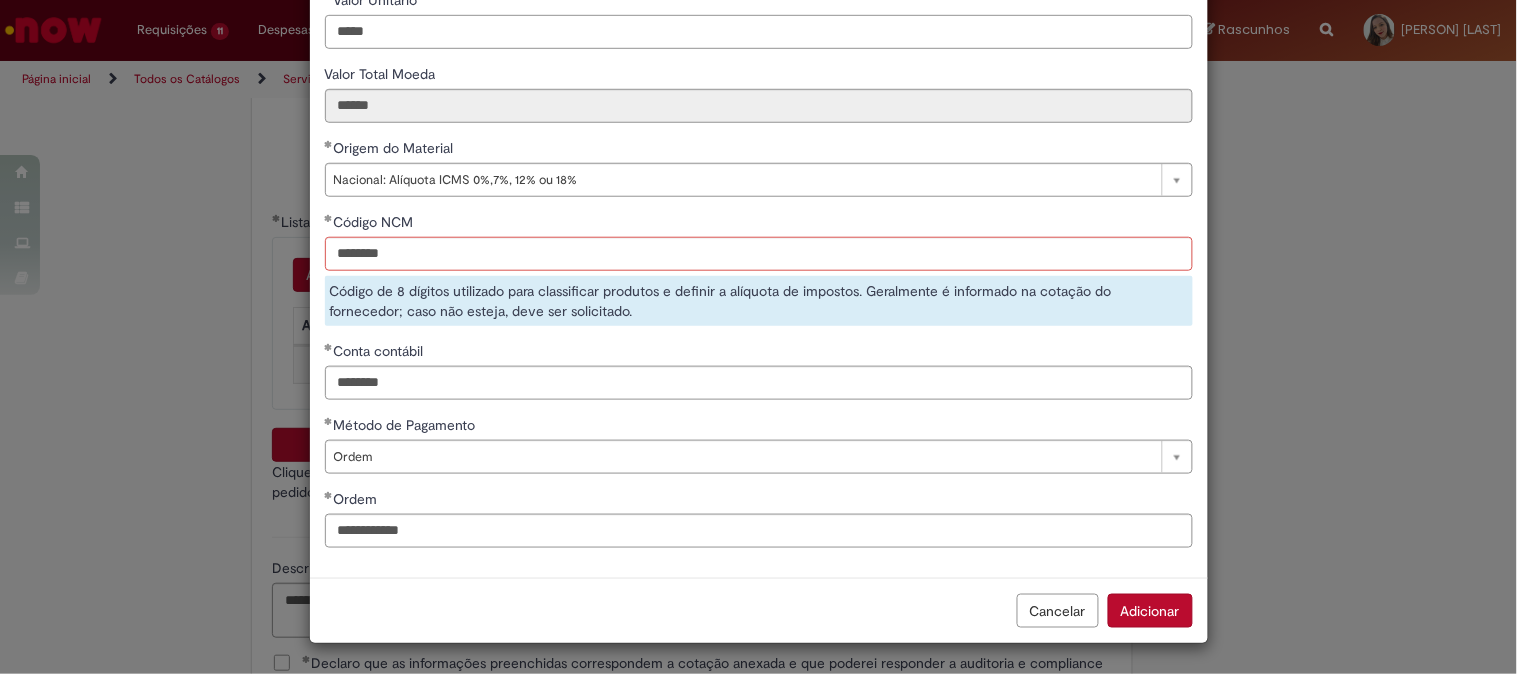 click on "**********" at bounding box center [759, 165] 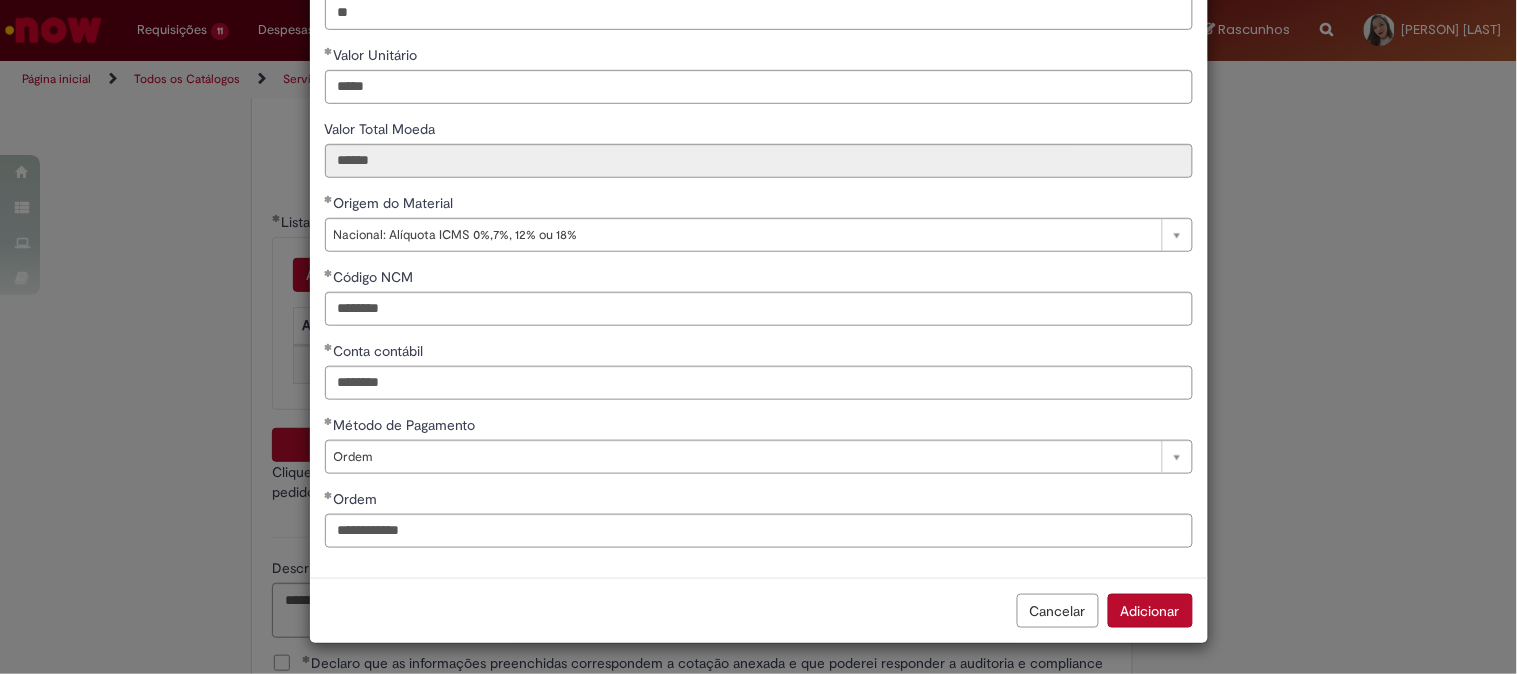 click on "Adicionar" at bounding box center [1150, 611] 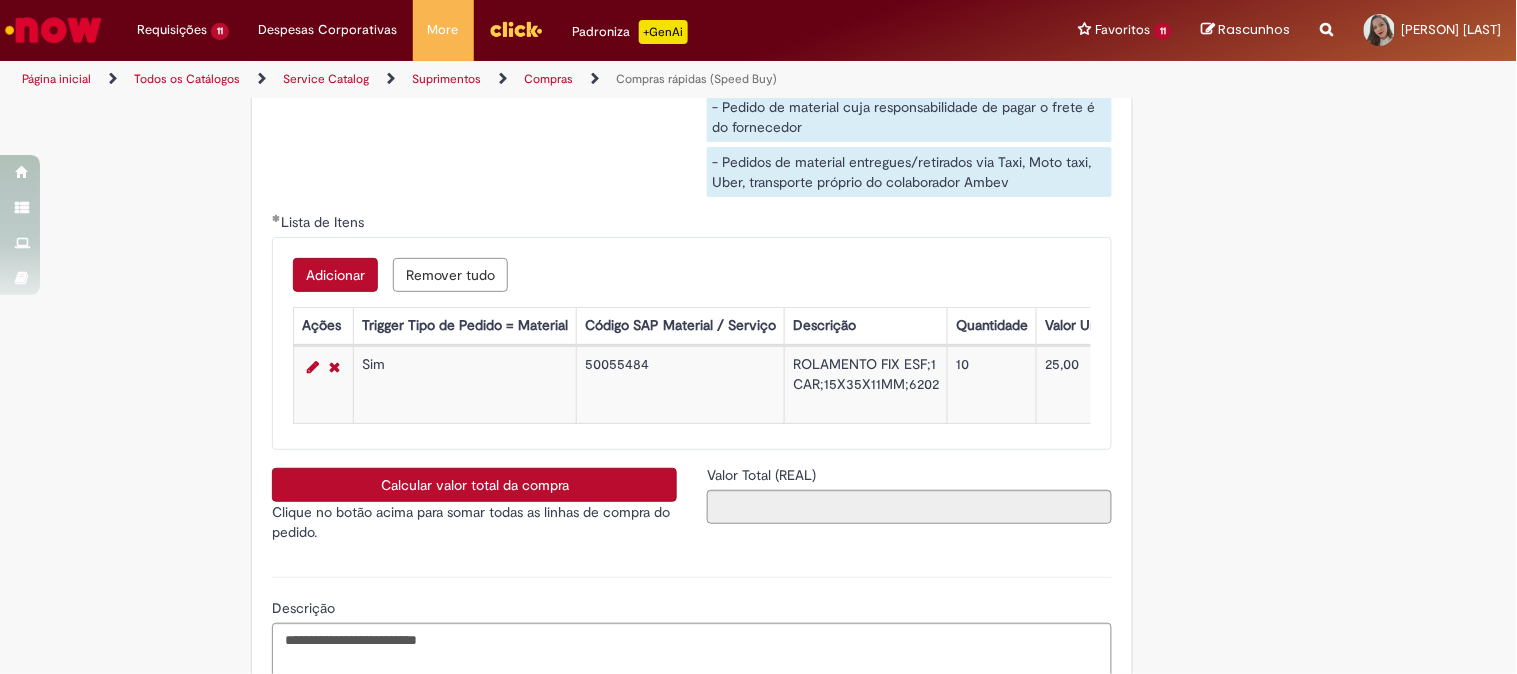 click on "Calcular valor total da compra" at bounding box center [474, 485] 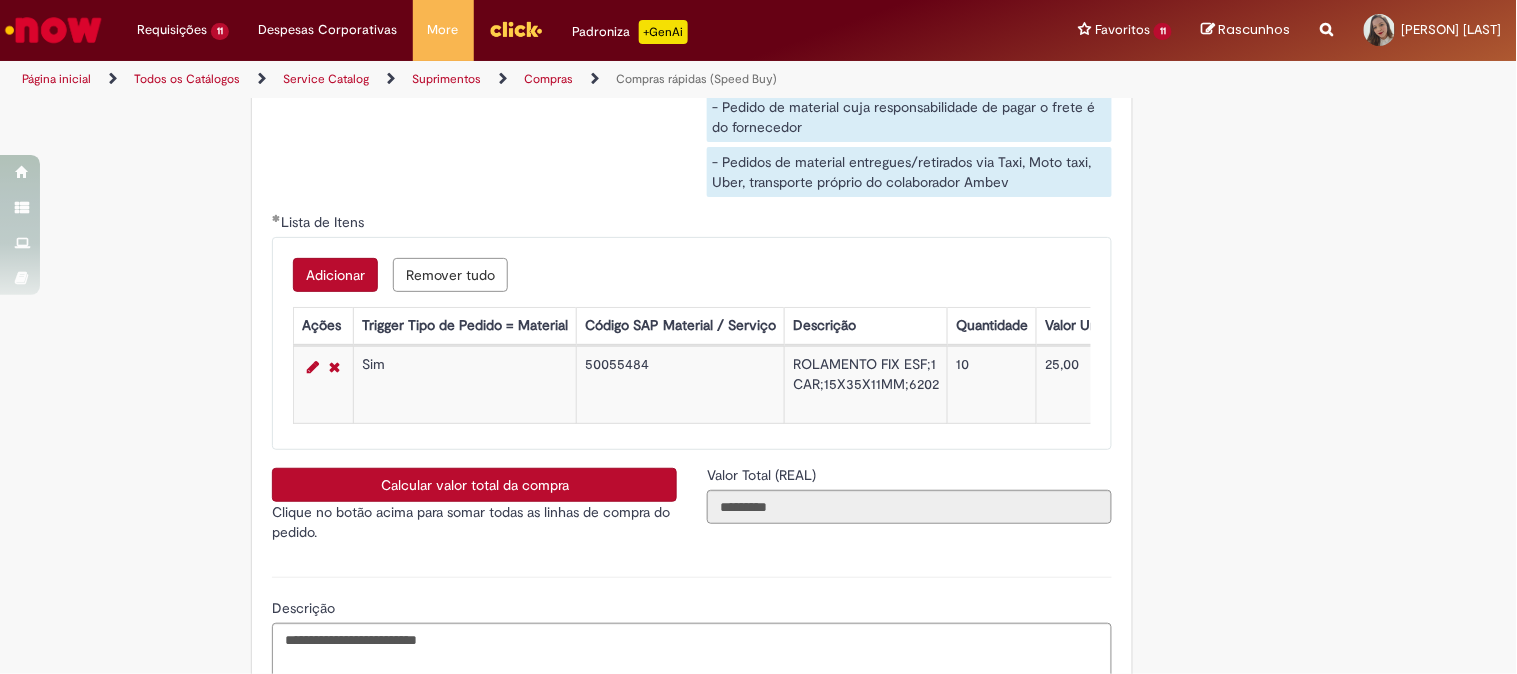 drag, startPoint x: 655, startPoint y: 474, endPoint x: 1028, endPoint y: 462, distance: 373.193 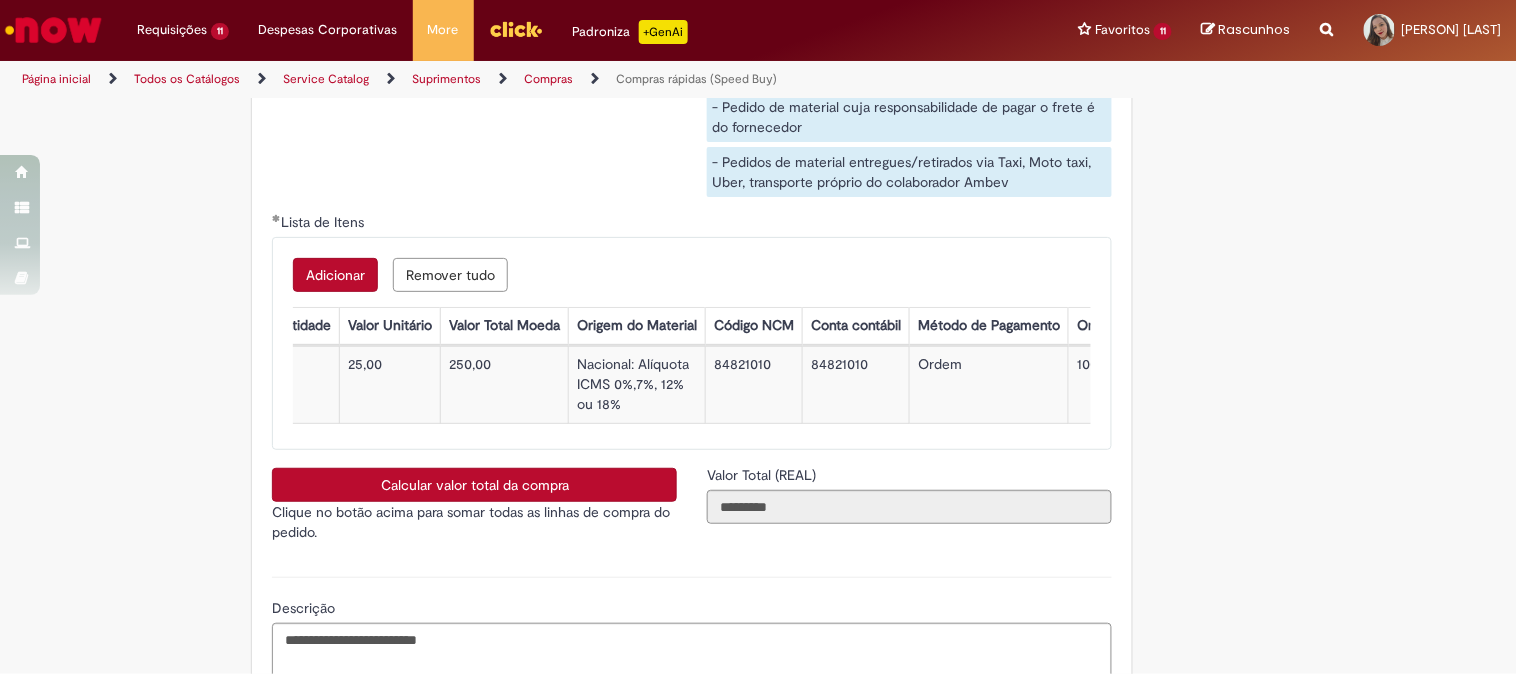 click on "100000900567" at bounding box center (1135, 385) 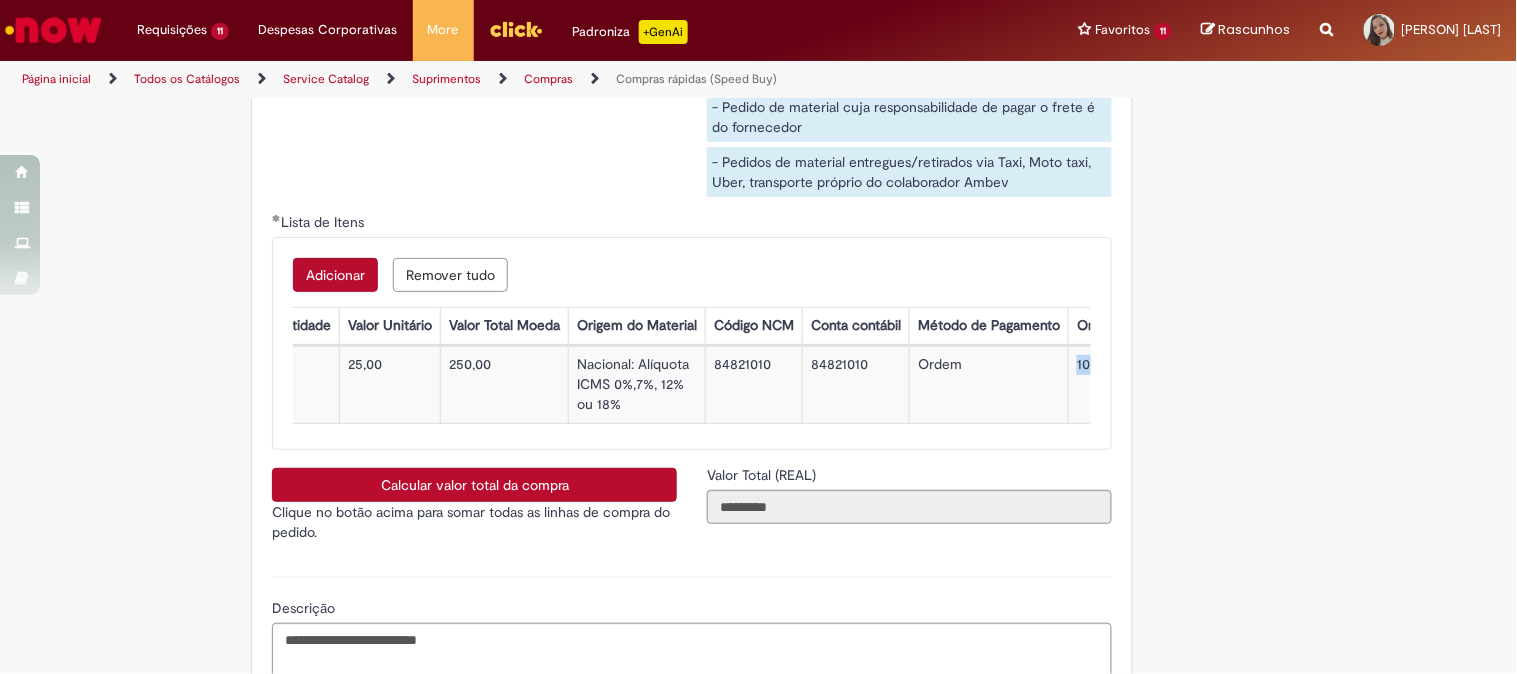 copy on "100000900567" 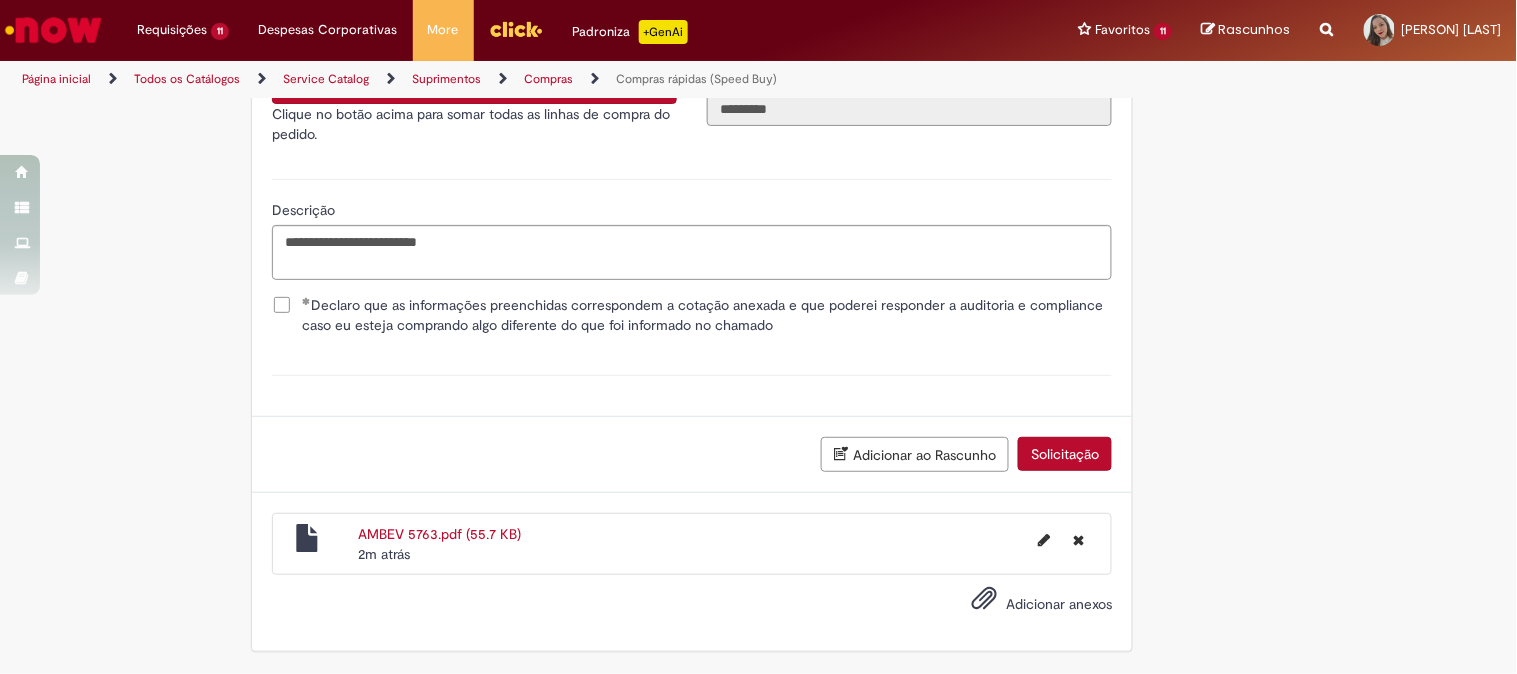 click on "Solicitação" at bounding box center (1065, 454) 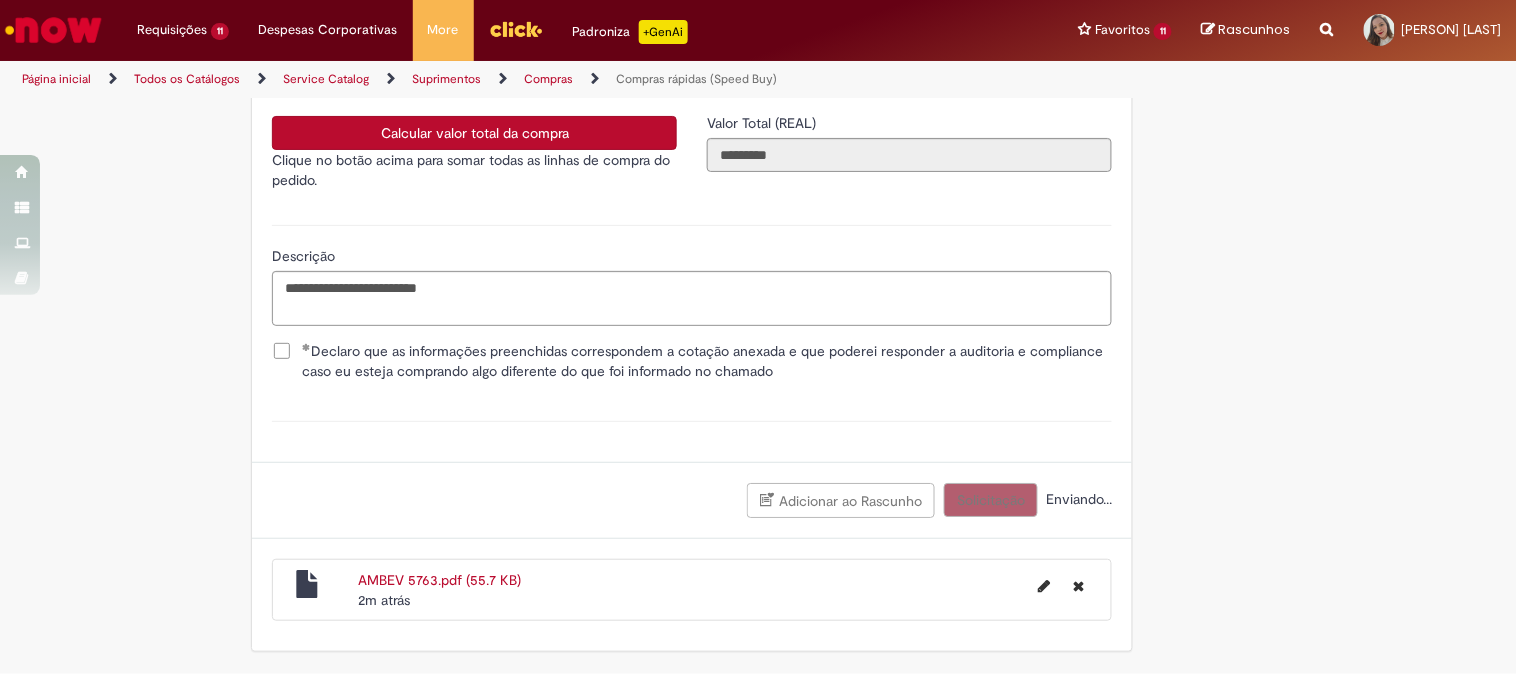 scroll, scrollTop: 3632, scrollLeft: 0, axis: vertical 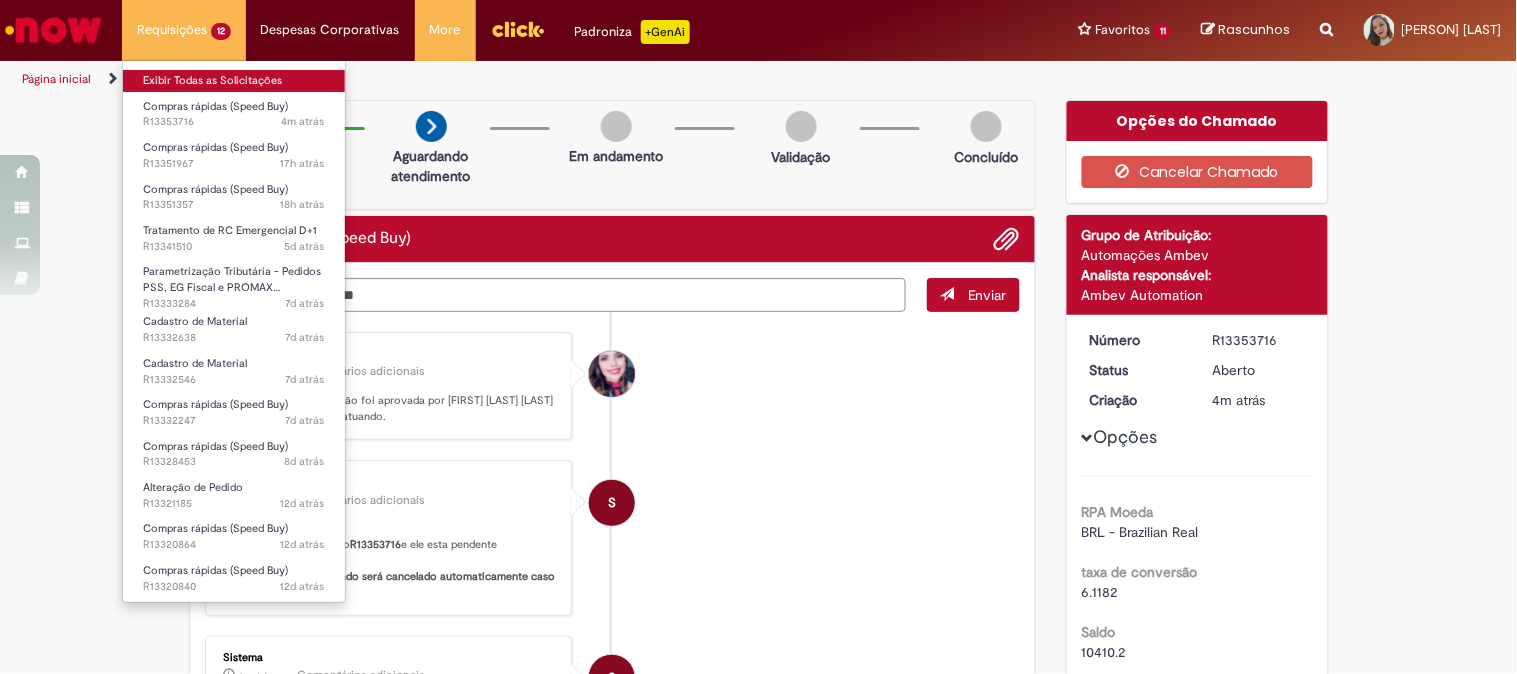 click on "Exibir Todas as Solicitações" at bounding box center (234, 81) 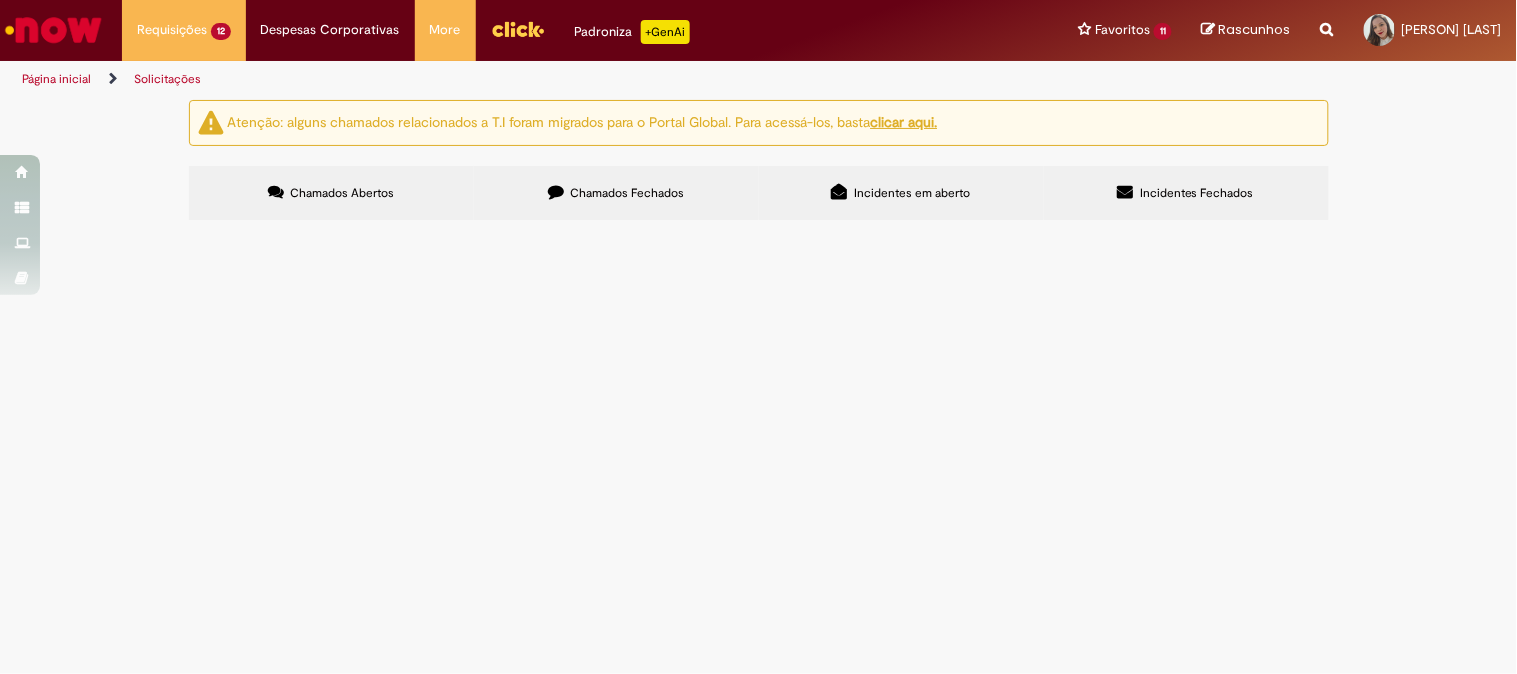 click on "RC - Material caixa" at bounding box center (0, 0) 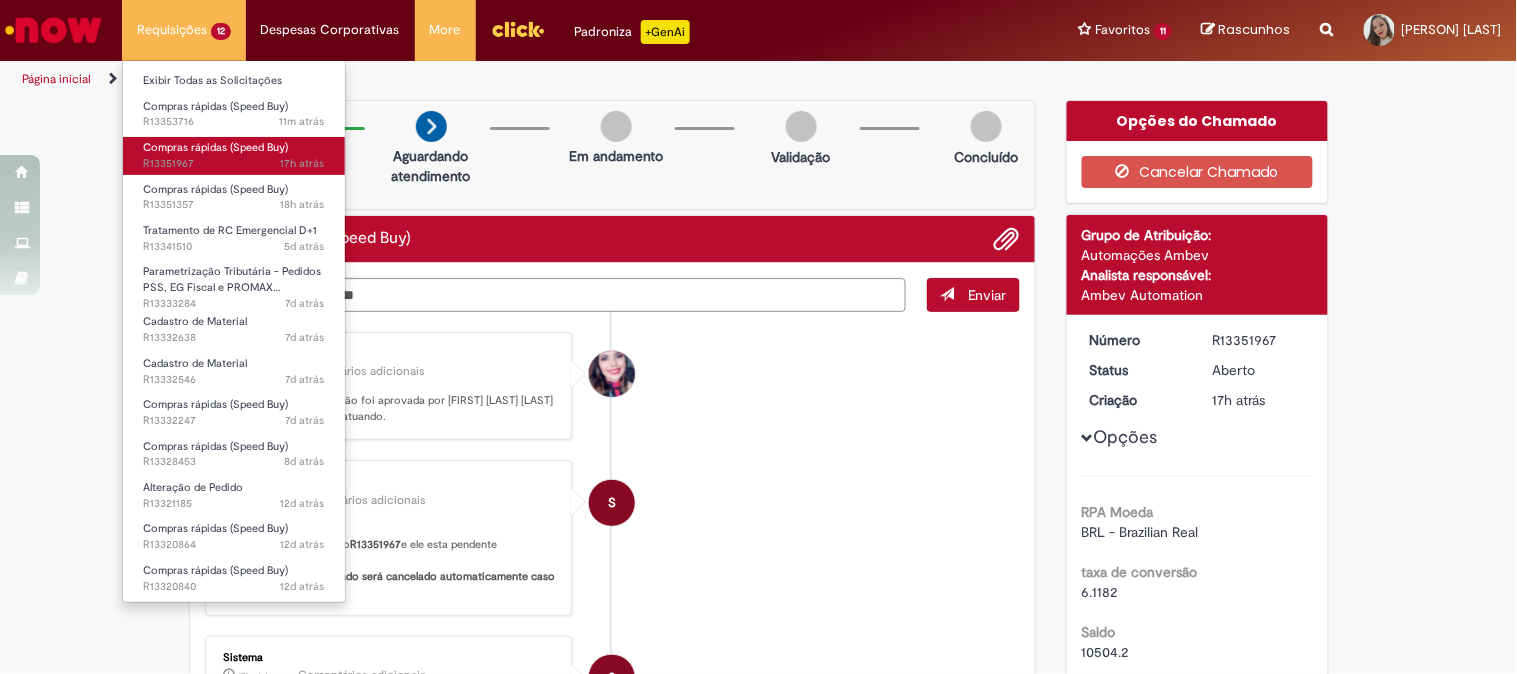 click on "Compras rápidas (Speed Buy)" at bounding box center [215, 147] 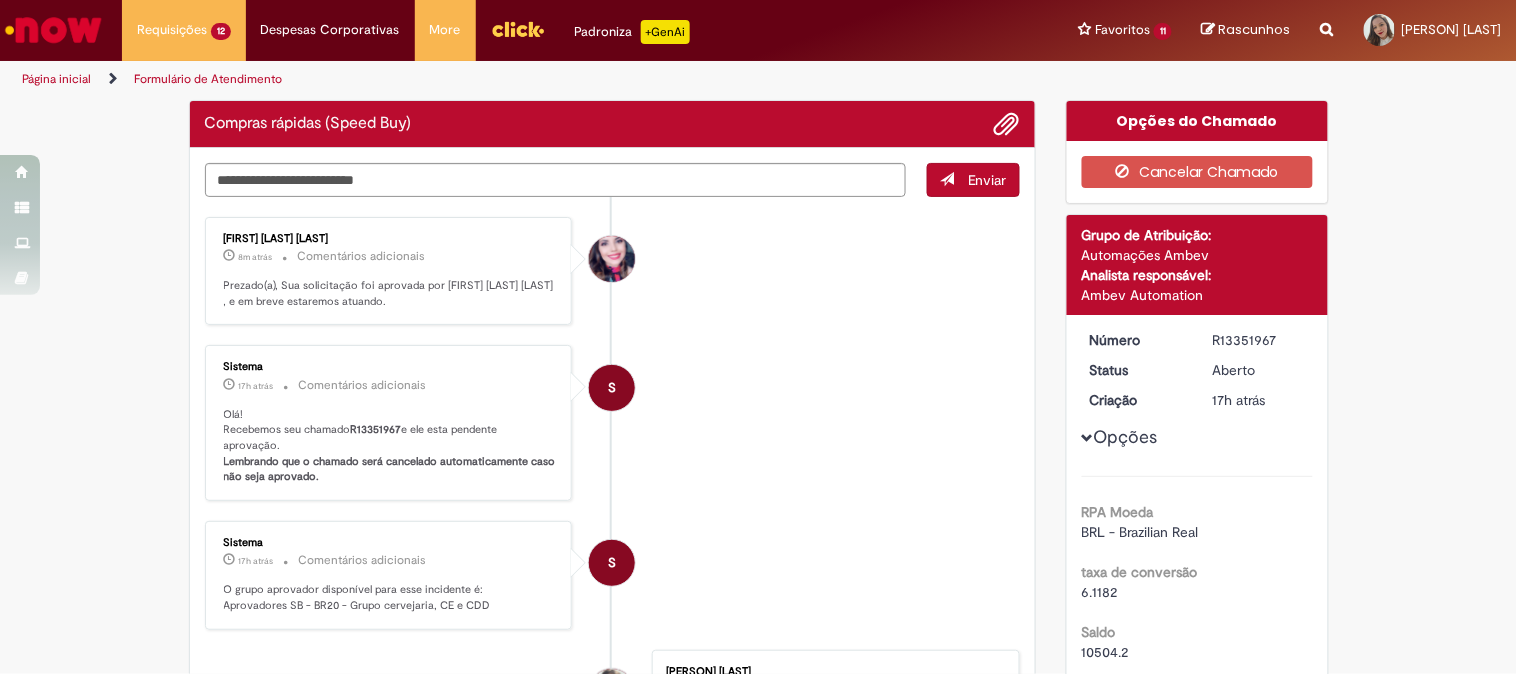 click on "[FIRST] [LAST] [LAST]
8m atrás 8 minutos atrás     Comentários adicionais
Prezado(a), Sua solicitação foi aprovada por [FIRST] [LAST] [LAST] , e em breve estaremos atuando." at bounding box center (613, 271) 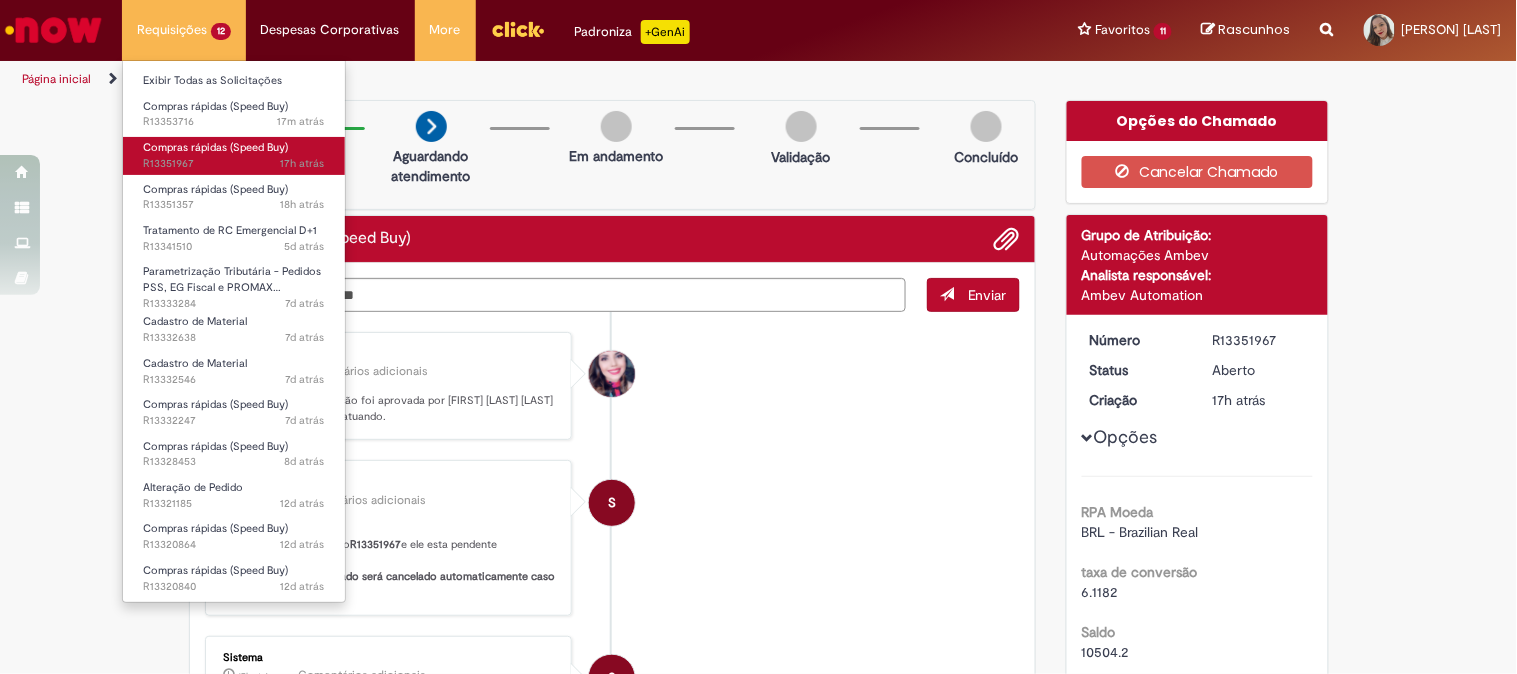 click on "Compras rápidas (Speed Buy)" at bounding box center [215, 147] 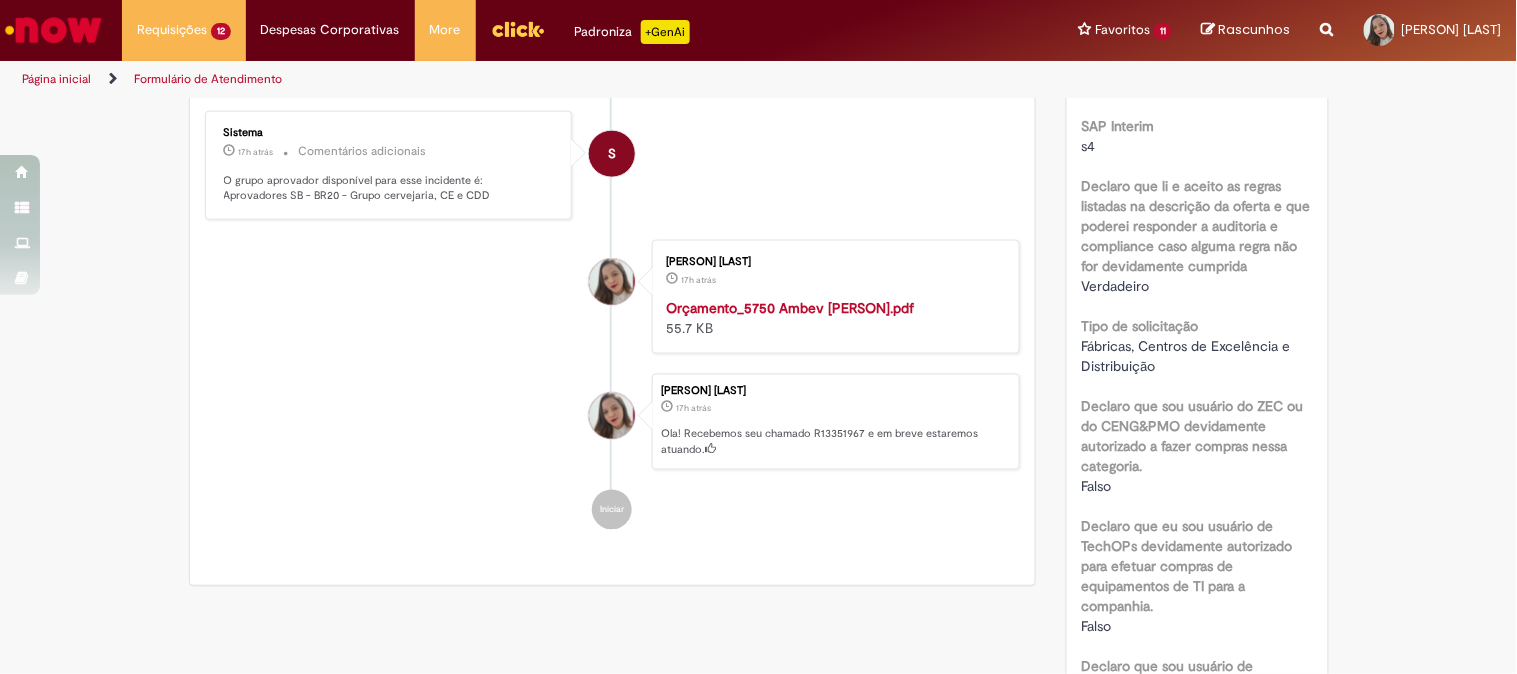scroll, scrollTop: 222, scrollLeft: 0, axis: vertical 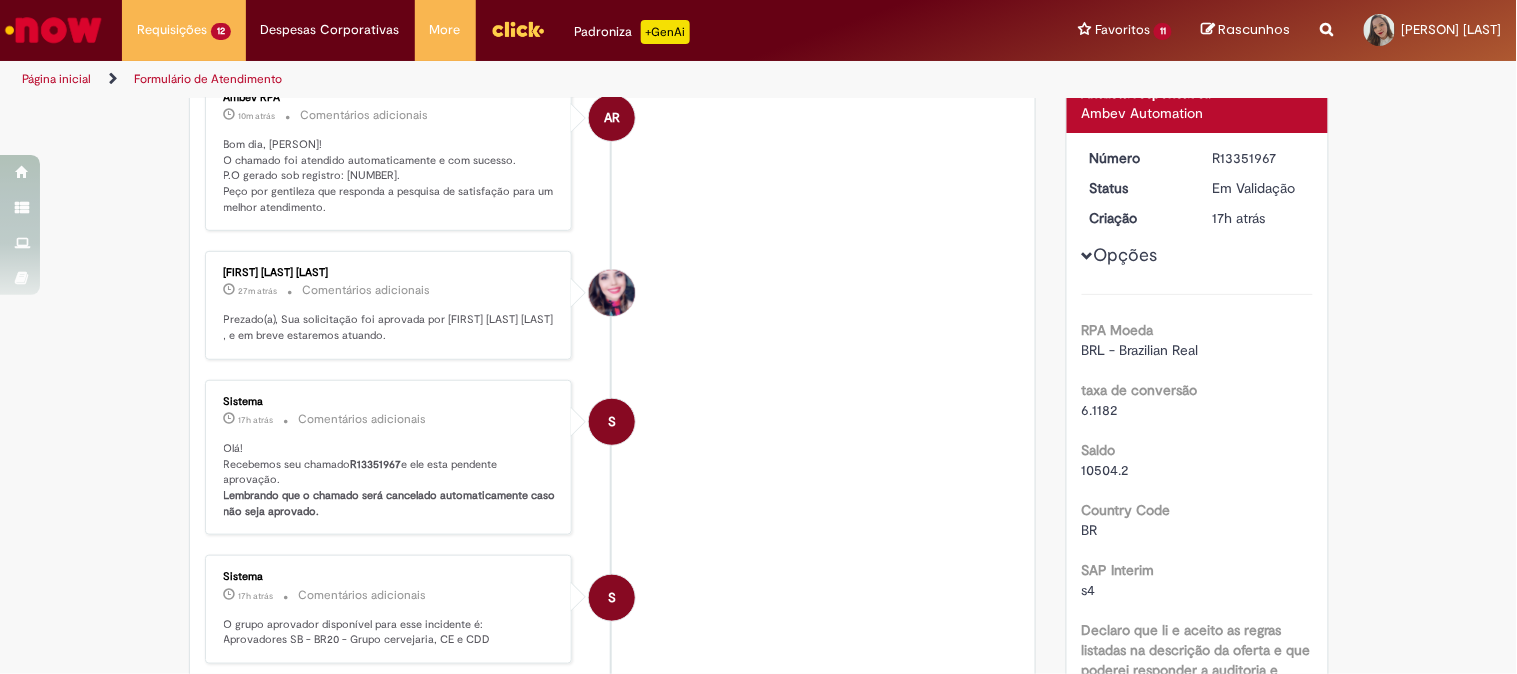 click on "R13351967" at bounding box center [1259, 158] 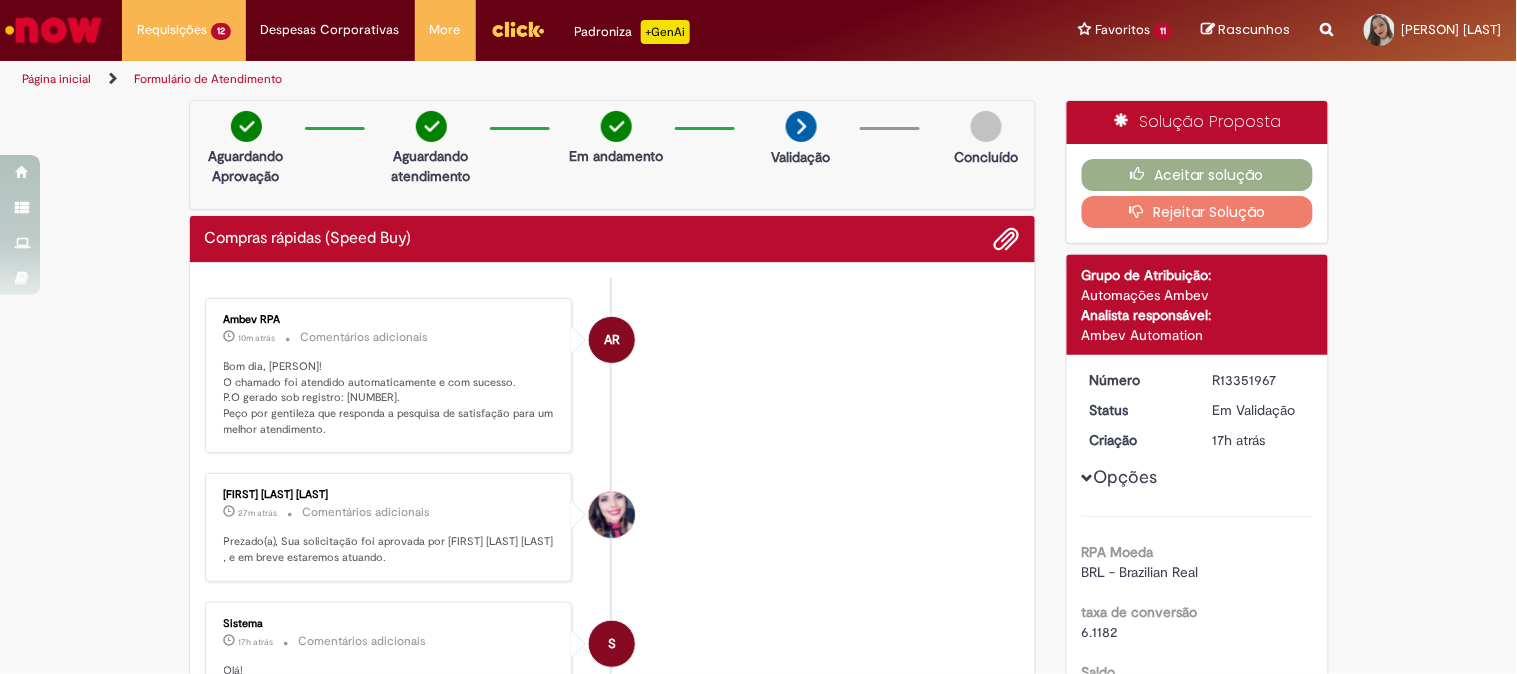 click on "Bom dia, [PERSON]!
O chamado foi atendido automaticamente e com sucesso.
P.O gerado sob registro: [NUMBER].
Peço por gentileza que responda a pesquisa de satisfação para um melhor atendimento." at bounding box center (390, 398) 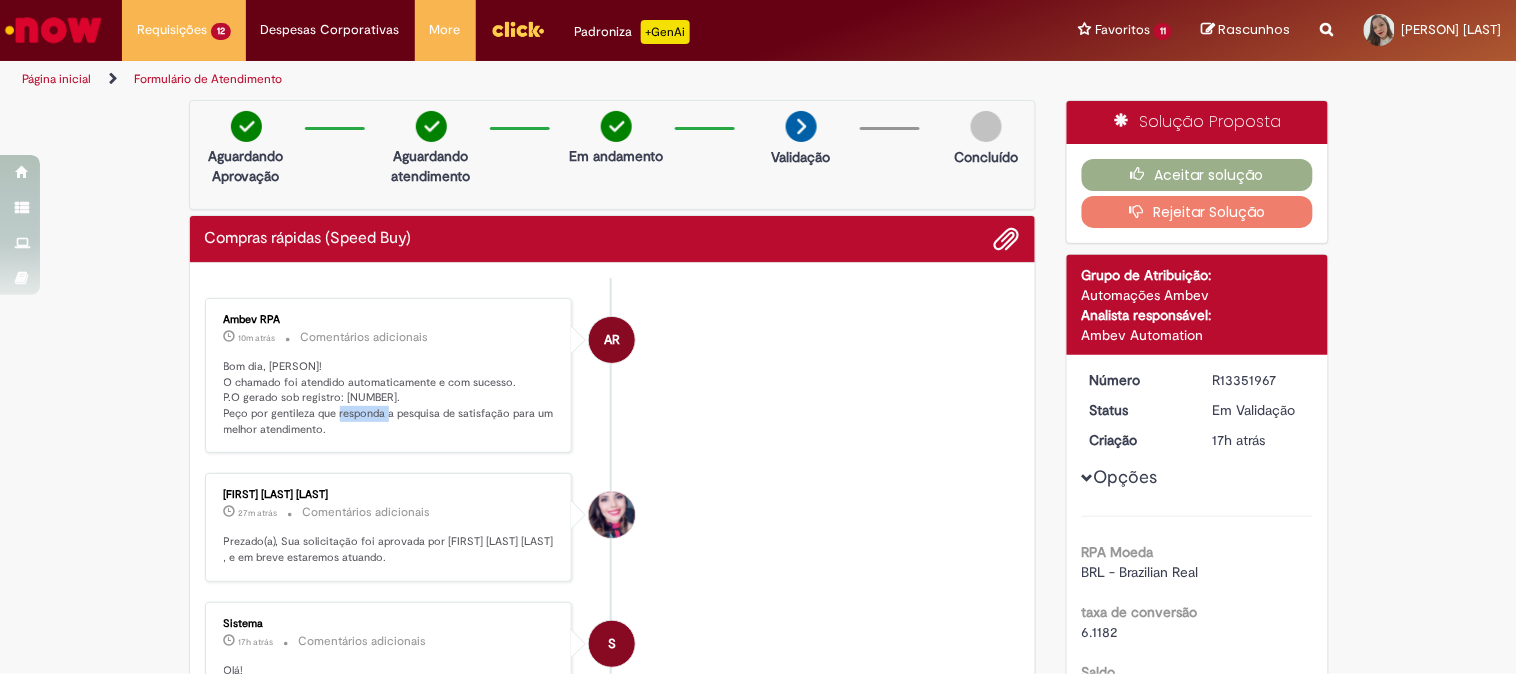 click on "Bom dia, [PERSON]!
O chamado foi atendido automaticamente e com sucesso.
P.O gerado sob registro: [NUMBER].
Peço por gentileza que responda a pesquisa de satisfação para um melhor atendimento." at bounding box center [390, 398] 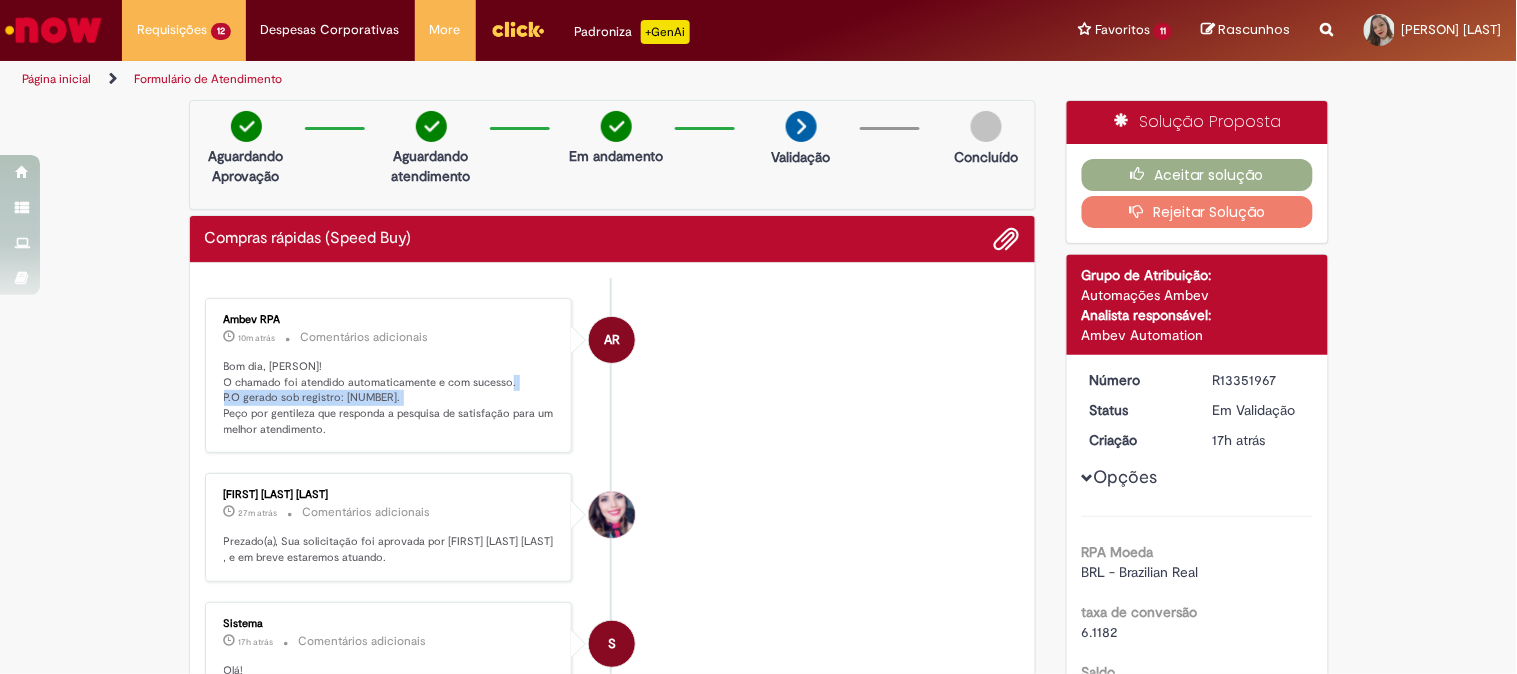 click on "Bom dia, [PERSON]!
O chamado foi atendido automaticamente e com sucesso.
P.O gerado sob registro: [NUMBER].
Peço por gentileza que responda a pesquisa de satisfação para um melhor atendimento." at bounding box center [390, 398] 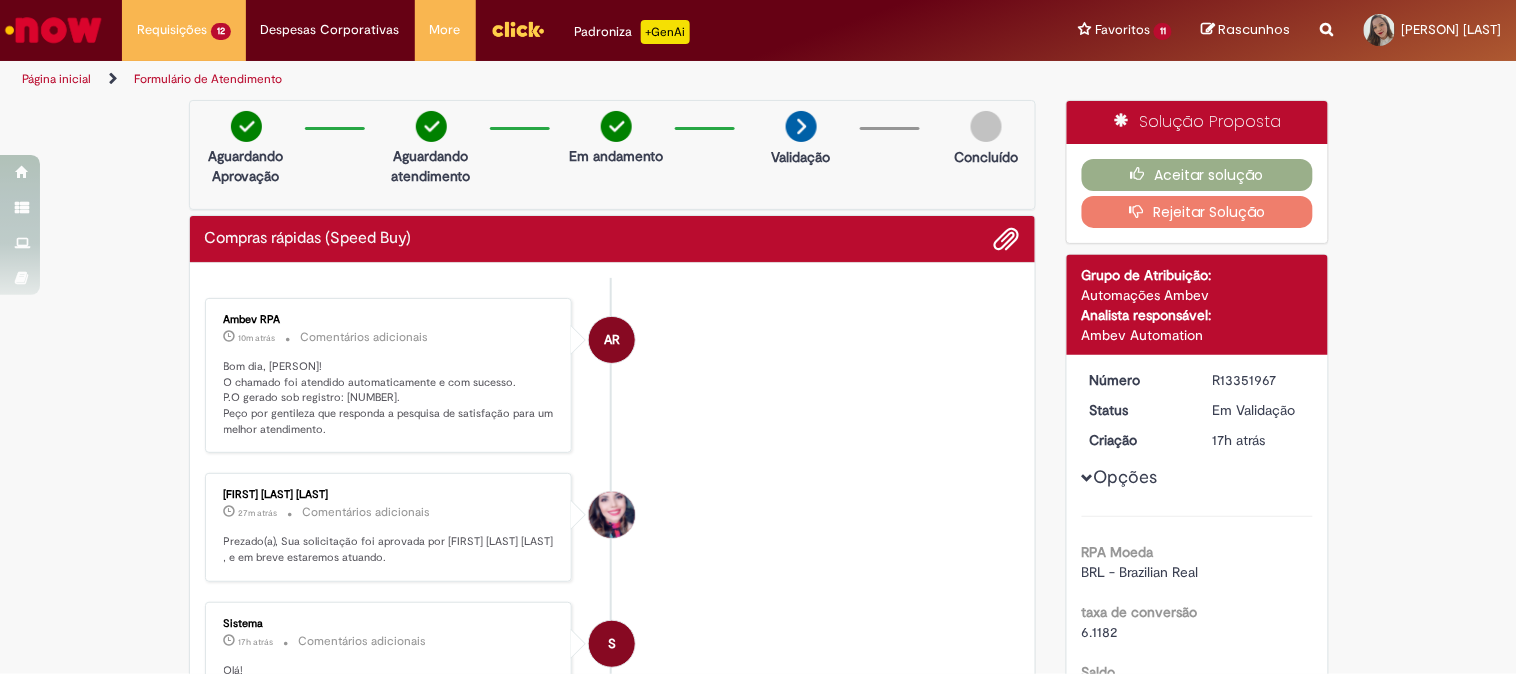 click on "Bom dia, [PERSON]!
O chamado foi atendido automaticamente e com sucesso.
P.O gerado sob registro: [NUMBER].
Peço por gentileza que responda a pesquisa de satisfação para um melhor atendimento." at bounding box center (390, 398) 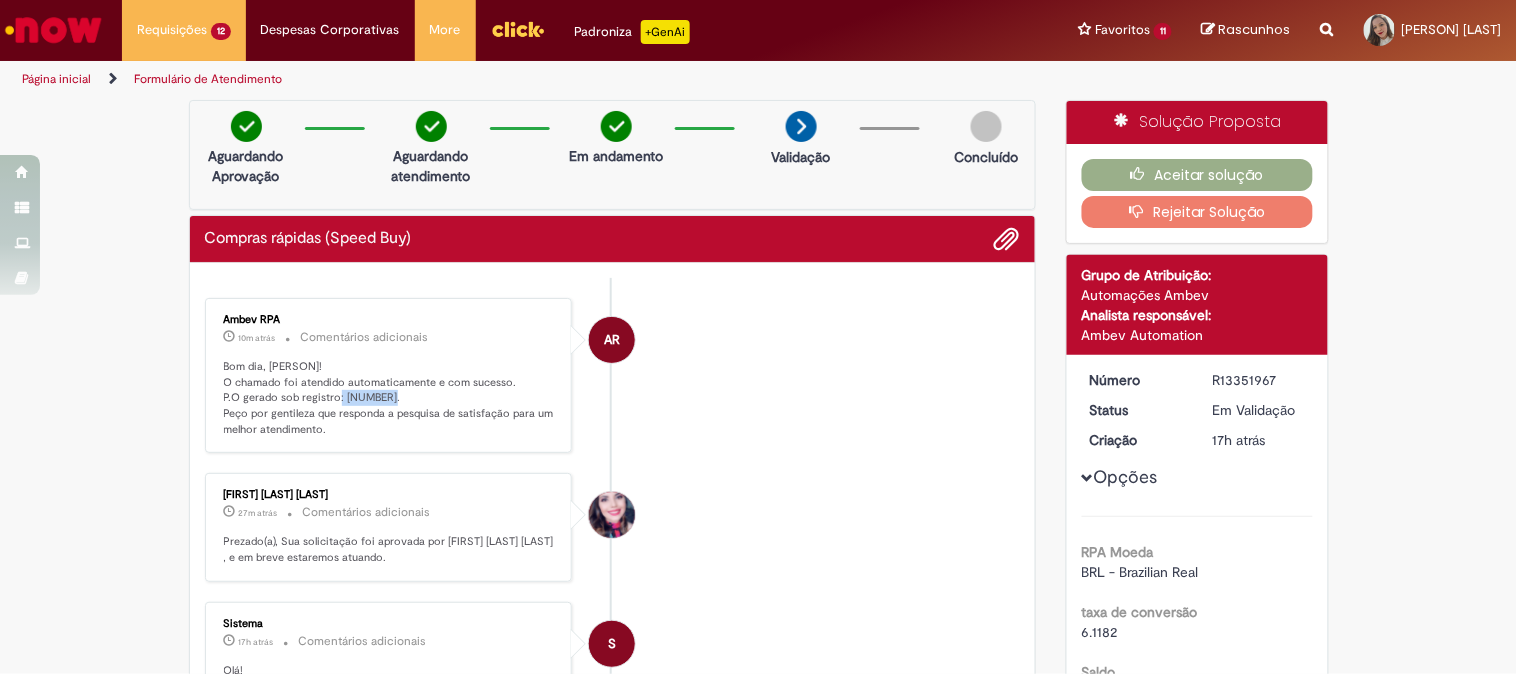 click on "Bom dia, [PERSON]!
O chamado foi atendido automaticamente e com sucesso.
P.O gerado sob registro: [NUMBER].
Peço por gentileza que responda a pesquisa de satisfação para um melhor atendimento." at bounding box center (390, 398) 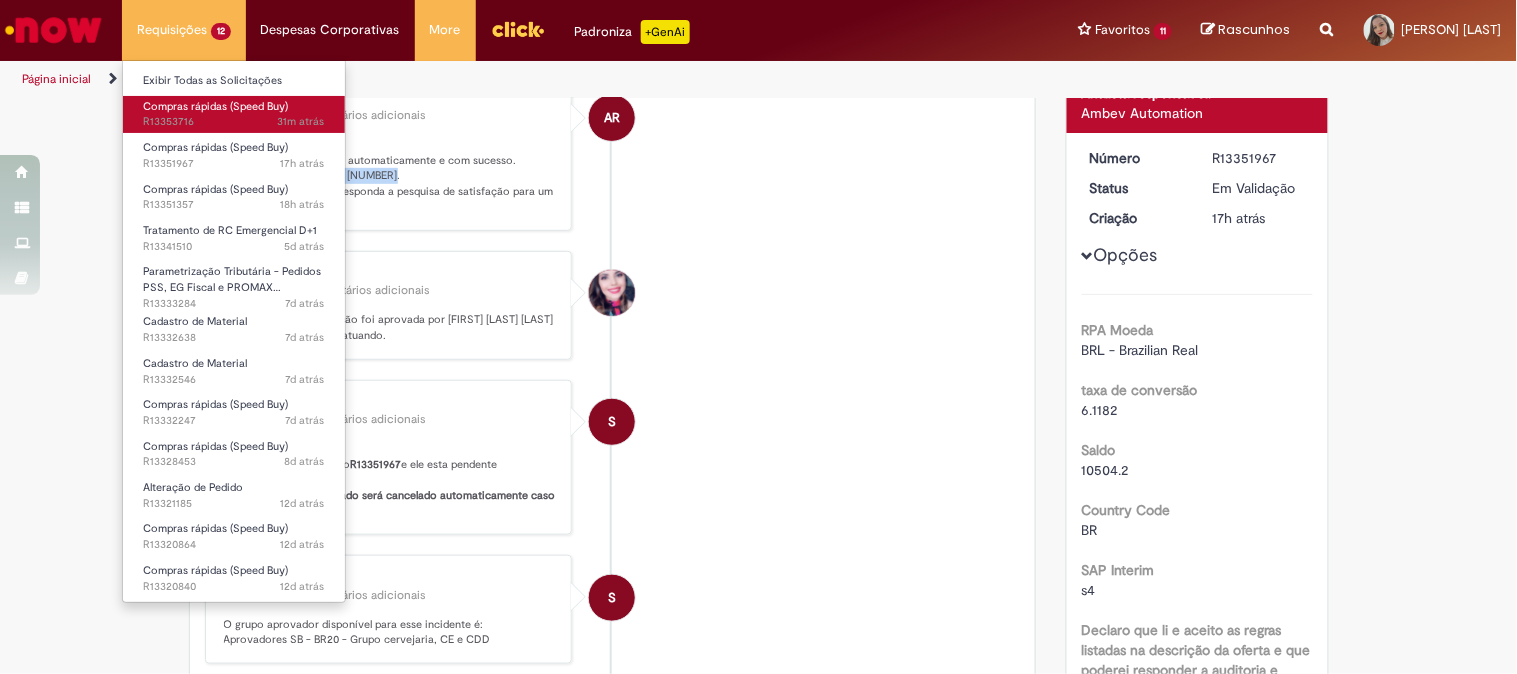 click on "Compras rápidas (Speed Buy)" at bounding box center [215, 106] 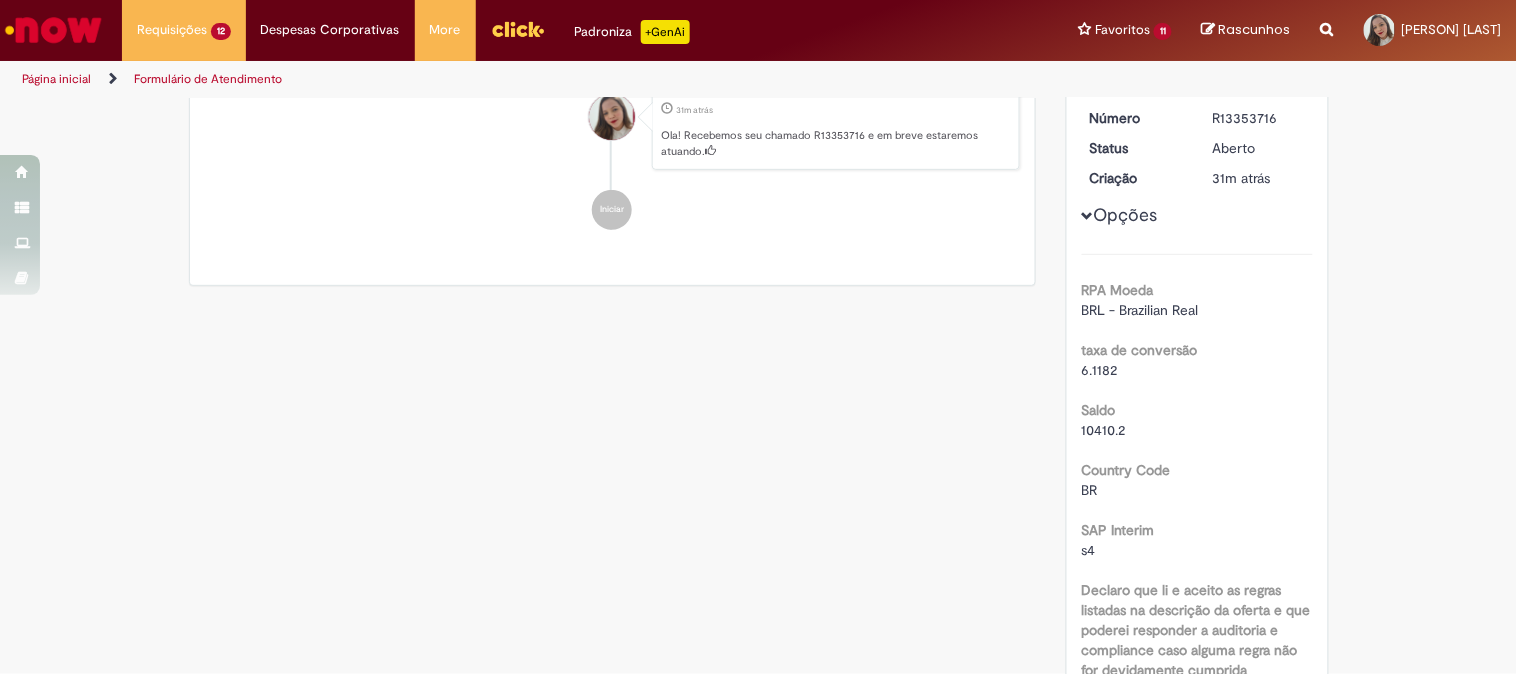 scroll, scrollTop: 0, scrollLeft: 0, axis: both 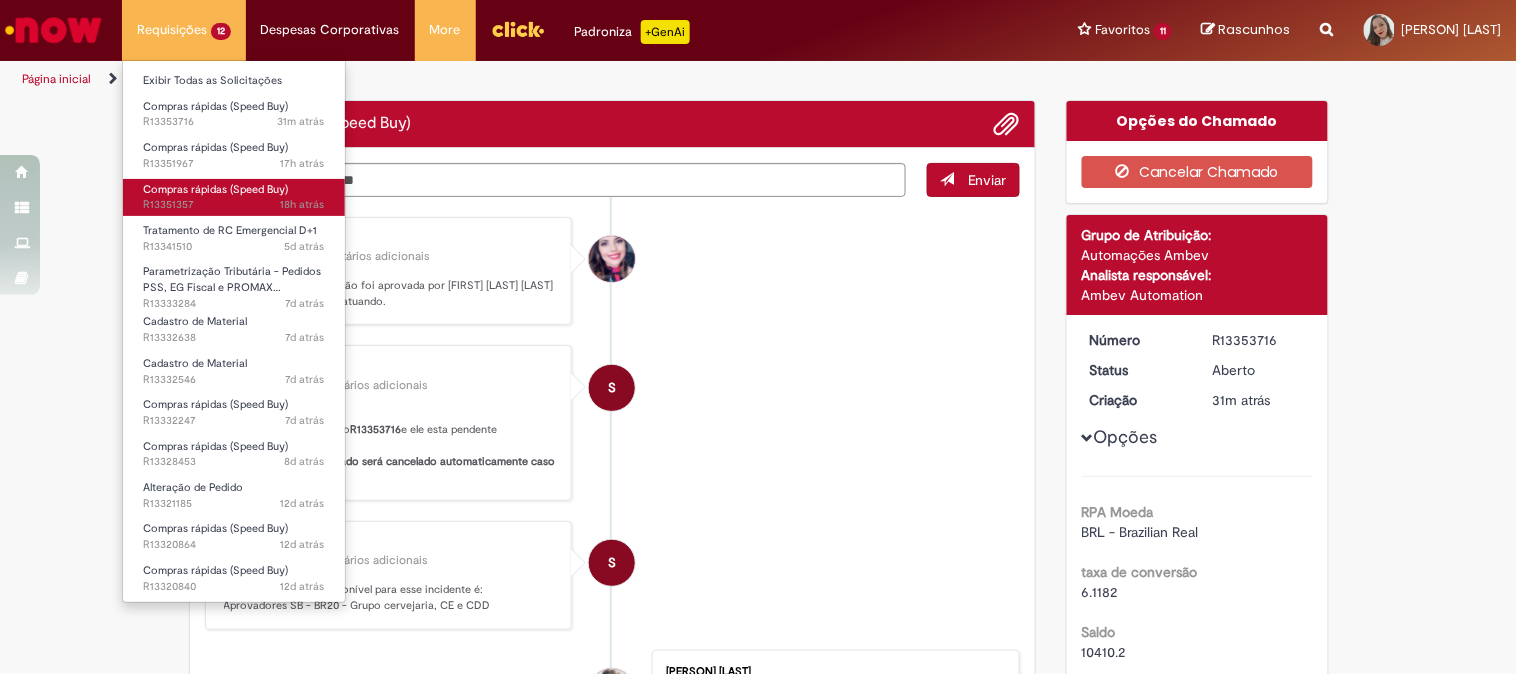 click on "Compras rápidas (Speed Buy)" at bounding box center (215, 189) 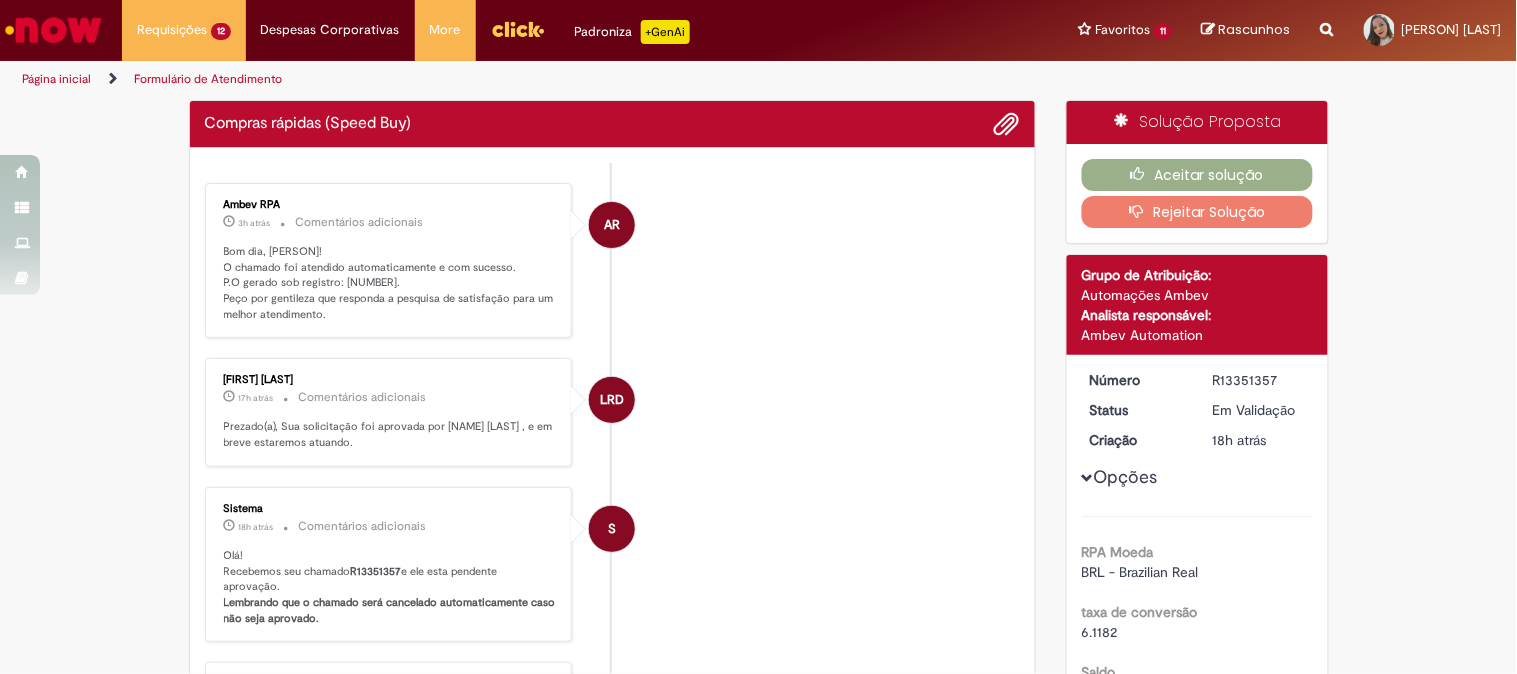 scroll, scrollTop: 555, scrollLeft: 0, axis: vertical 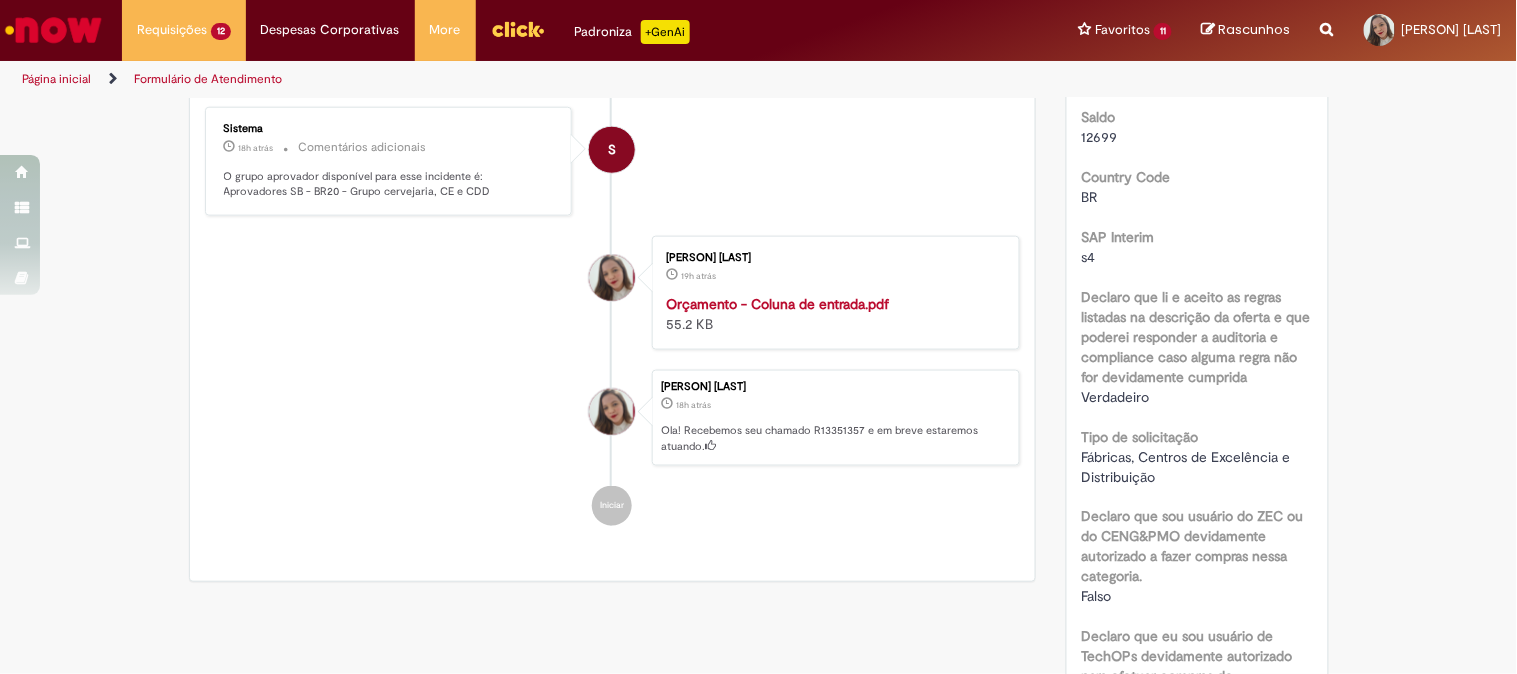 click on "Orçamento - Coluna de entrada.pdf" at bounding box center (777, 304) 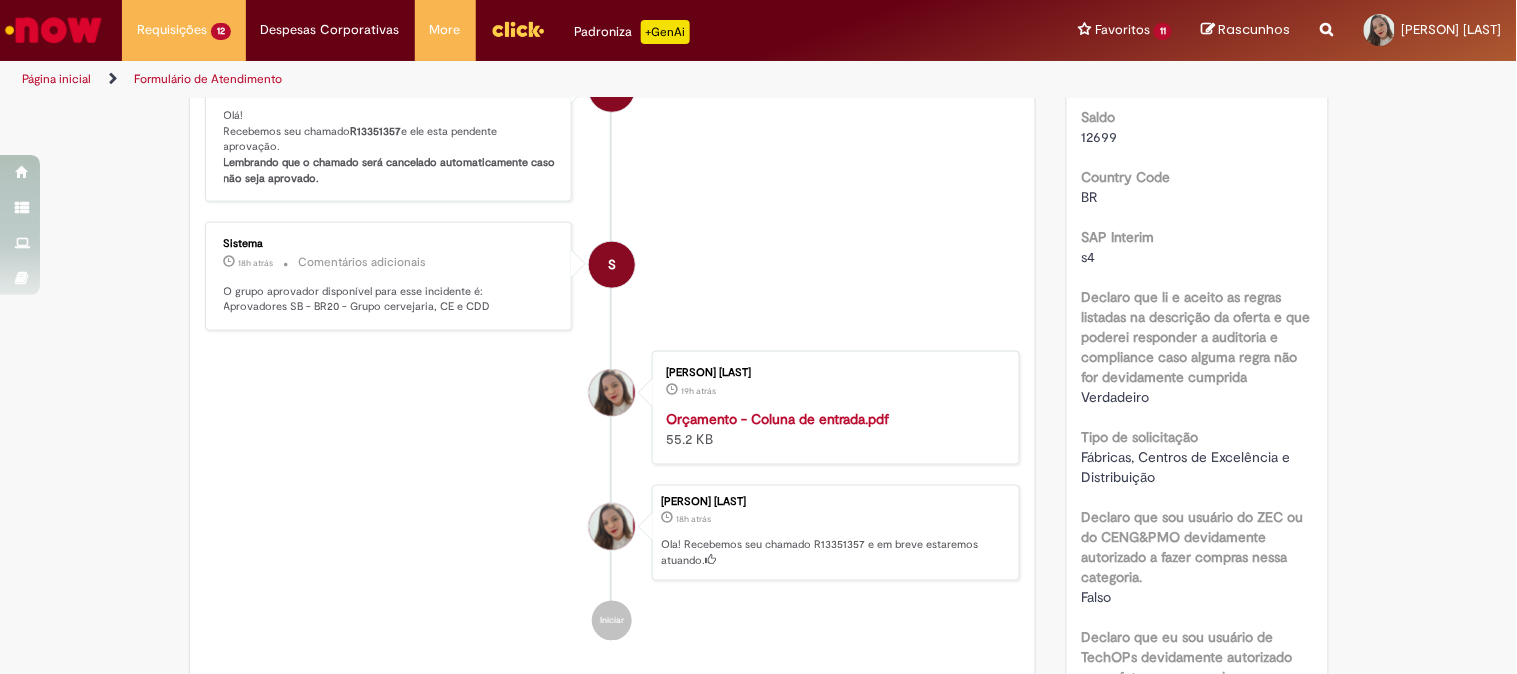 scroll, scrollTop: 671, scrollLeft: 0, axis: vertical 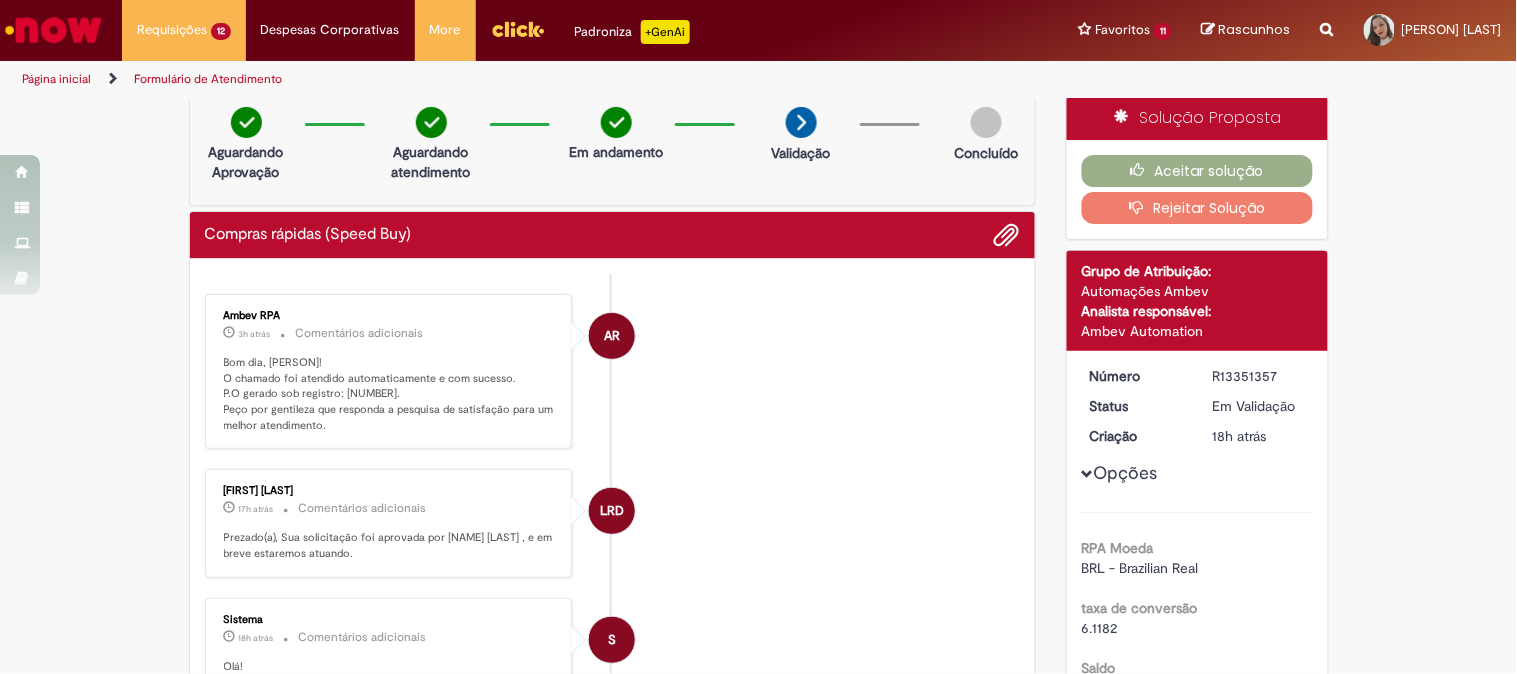 click on "Bom dia, [PERSON]!
O chamado foi atendido automaticamente e com sucesso.
P.O gerado sob registro: [NUMBER].
Peço por gentileza que responda a pesquisa de satisfação para um melhor atendimento." at bounding box center [390, 394] 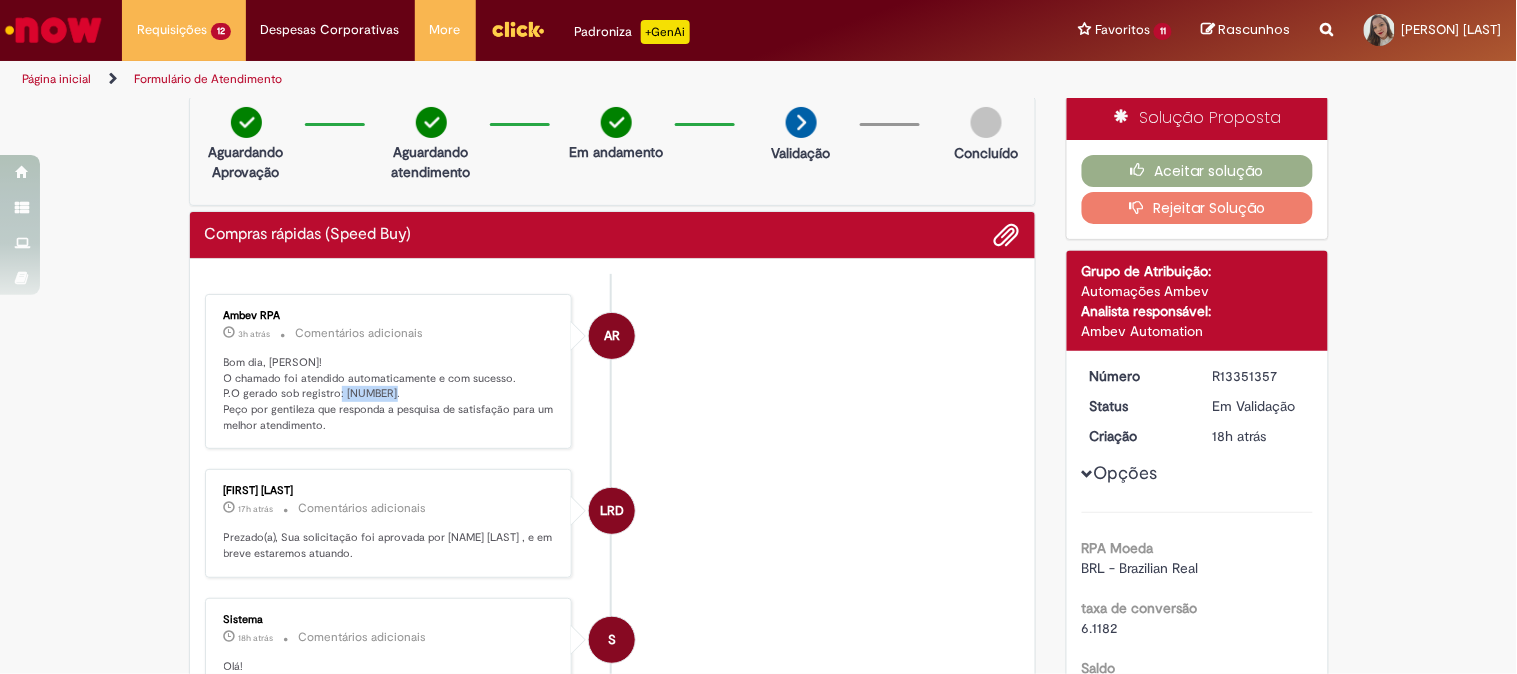 click on "Bom dia, [PERSON]!
O chamado foi atendido automaticamente e com sucesso.
P.O gerado sob registro: [NUMBER].
Peço por gentileza que responda a pesquisa de satisfação para um melhor atendimento." at bounding box center [390, 394] 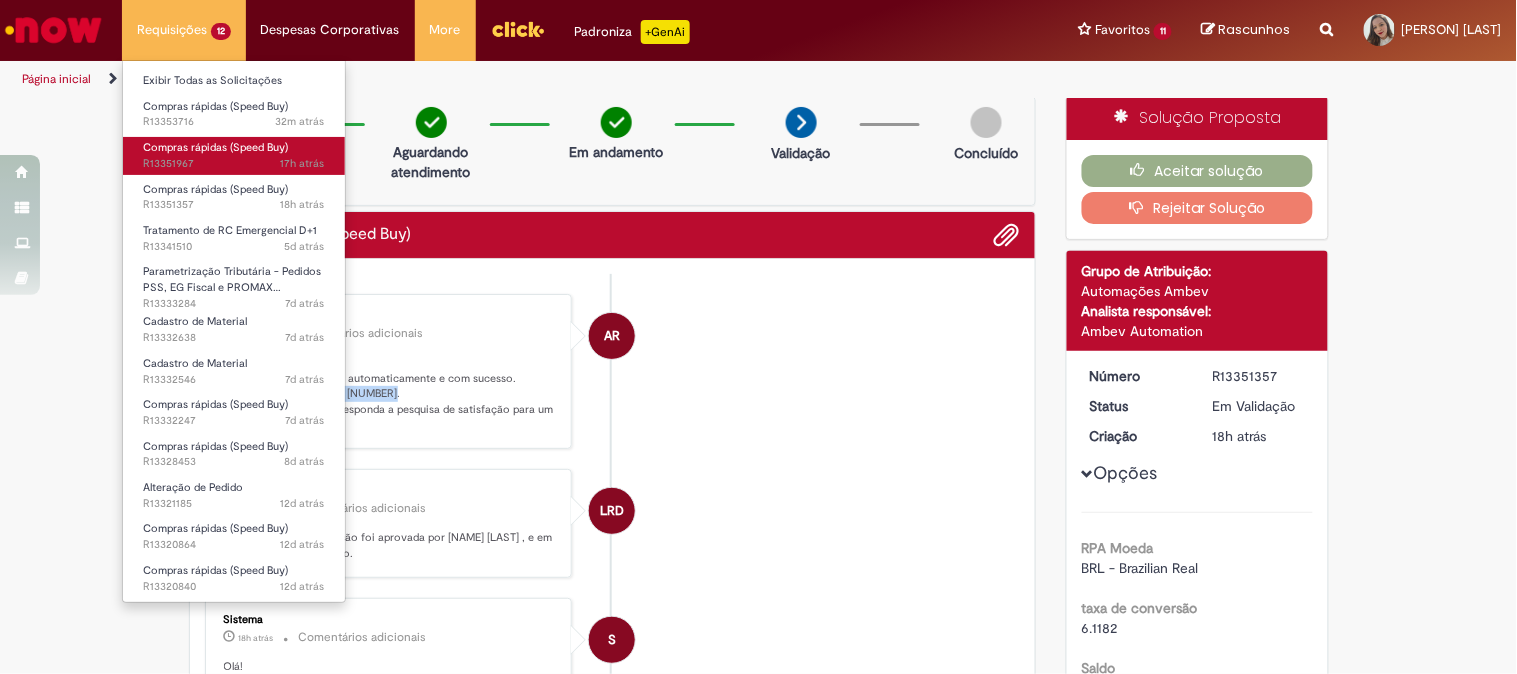 click on "Compras rápidas (Speed Buy)" at bounding box center [215, 147] 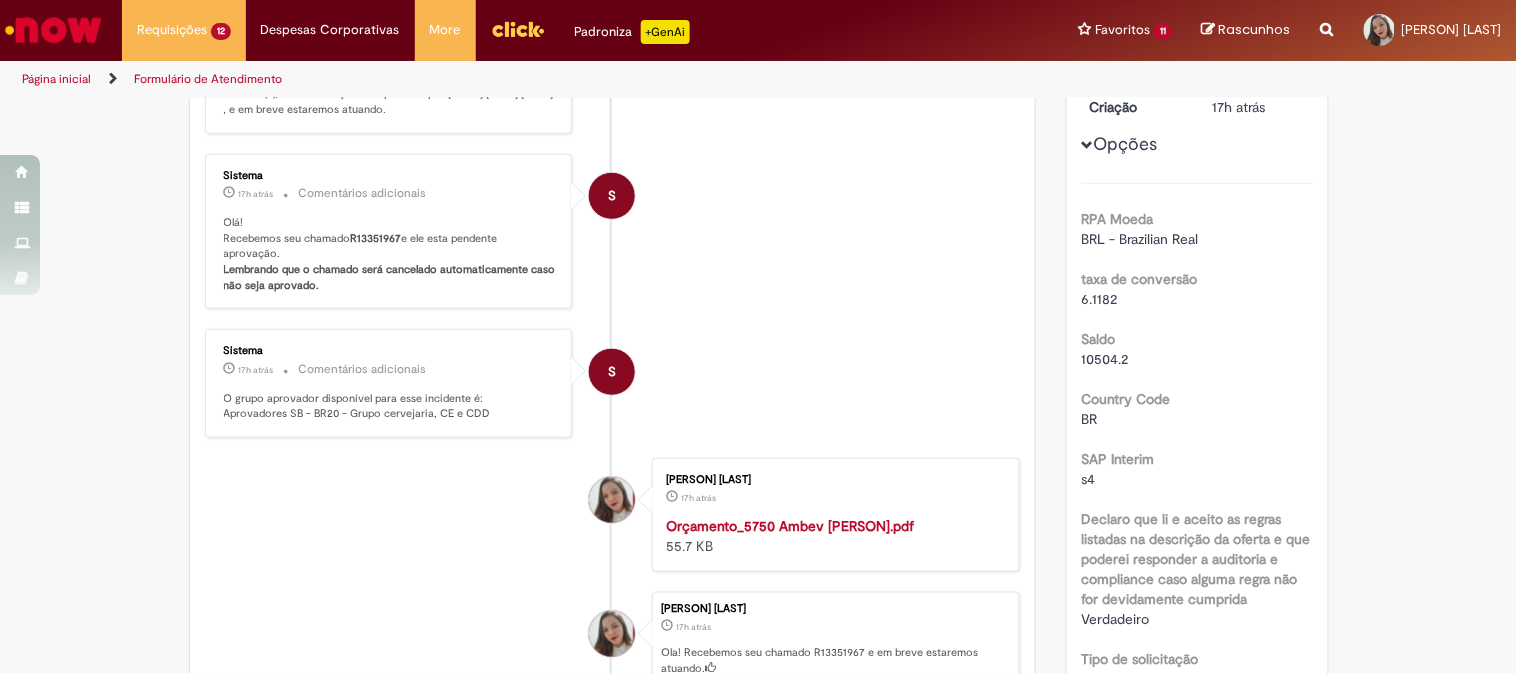 scroll, scrollTop: 444, scrollLeft: 0, axis: vertical 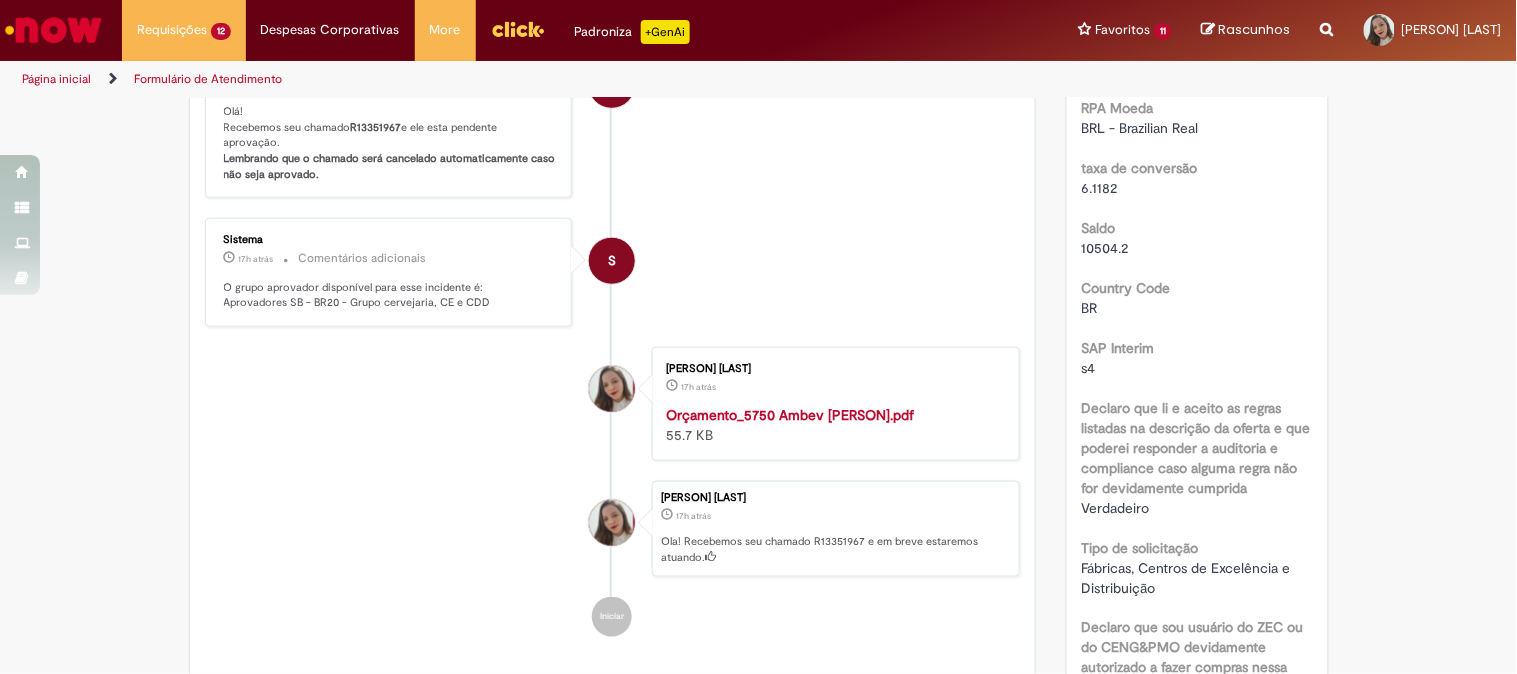 click on "Orçamento_5750  Ambev [PERSON].pdf  55.7 KB" at bounding box center (832, 425) 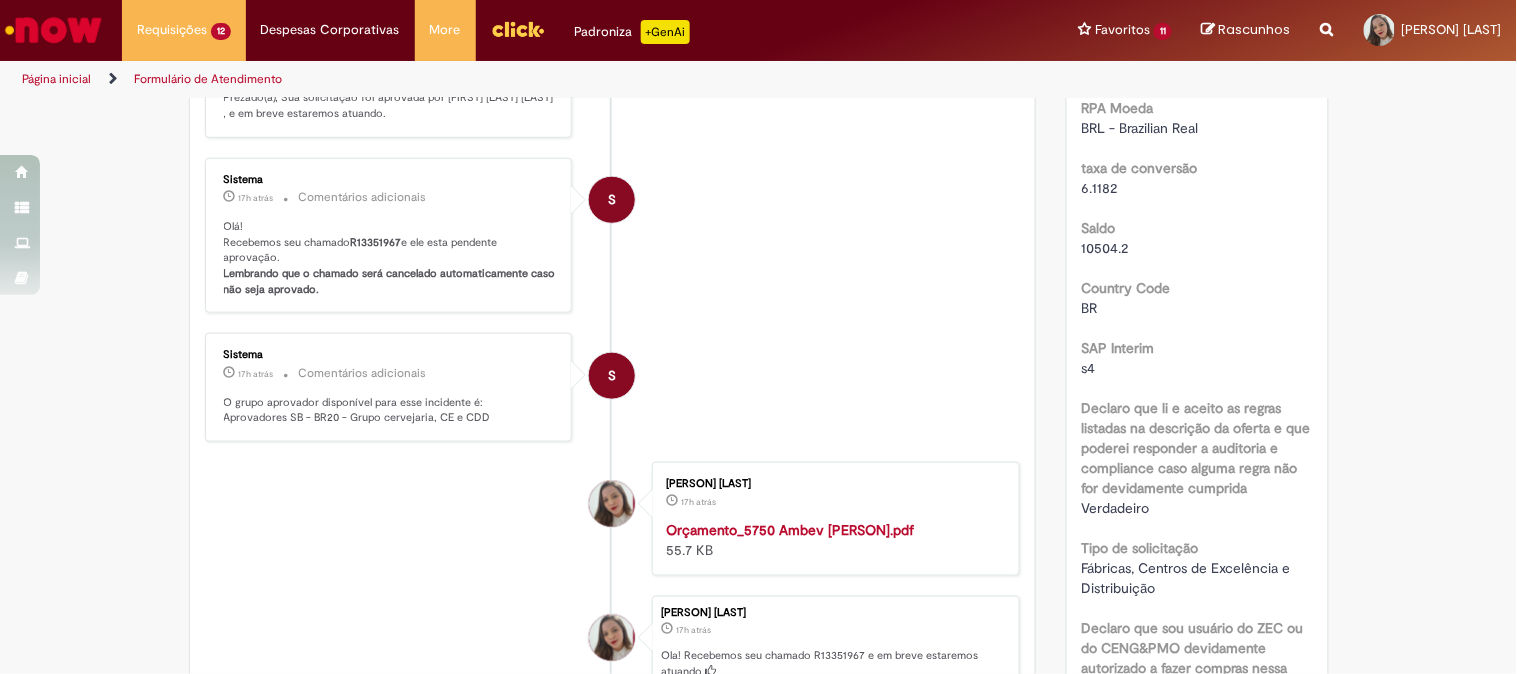 scroll, scrollTop: 560, scrollLeft: 0, axis: vertical 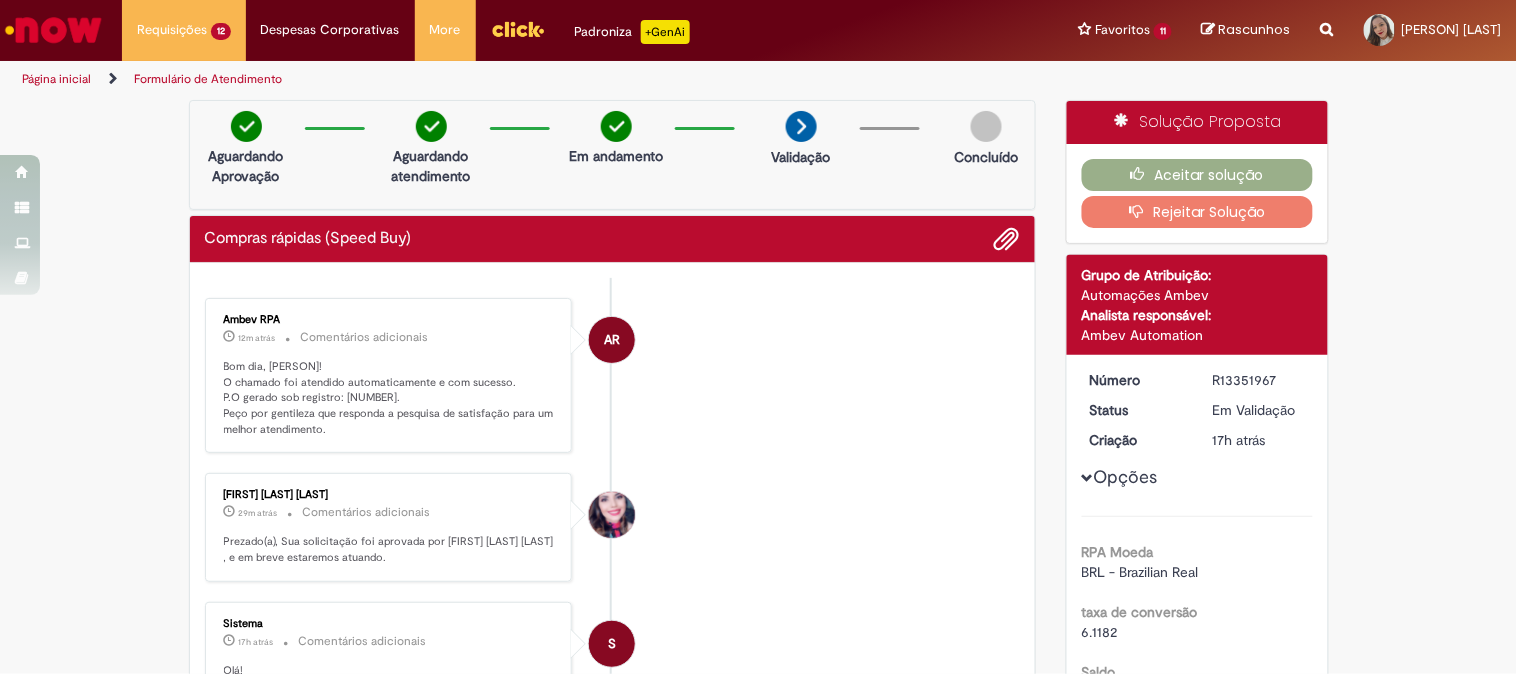 click on "Bom dia, [PERSON]!
O chamado foi atendido automaticamente e com sucesso.
P.O gerado sob registro: [NUMBER].
Peço por gentileza que responda a pesquisa de satisfação para um melhor atendimento." at bounding box center [390, 398] 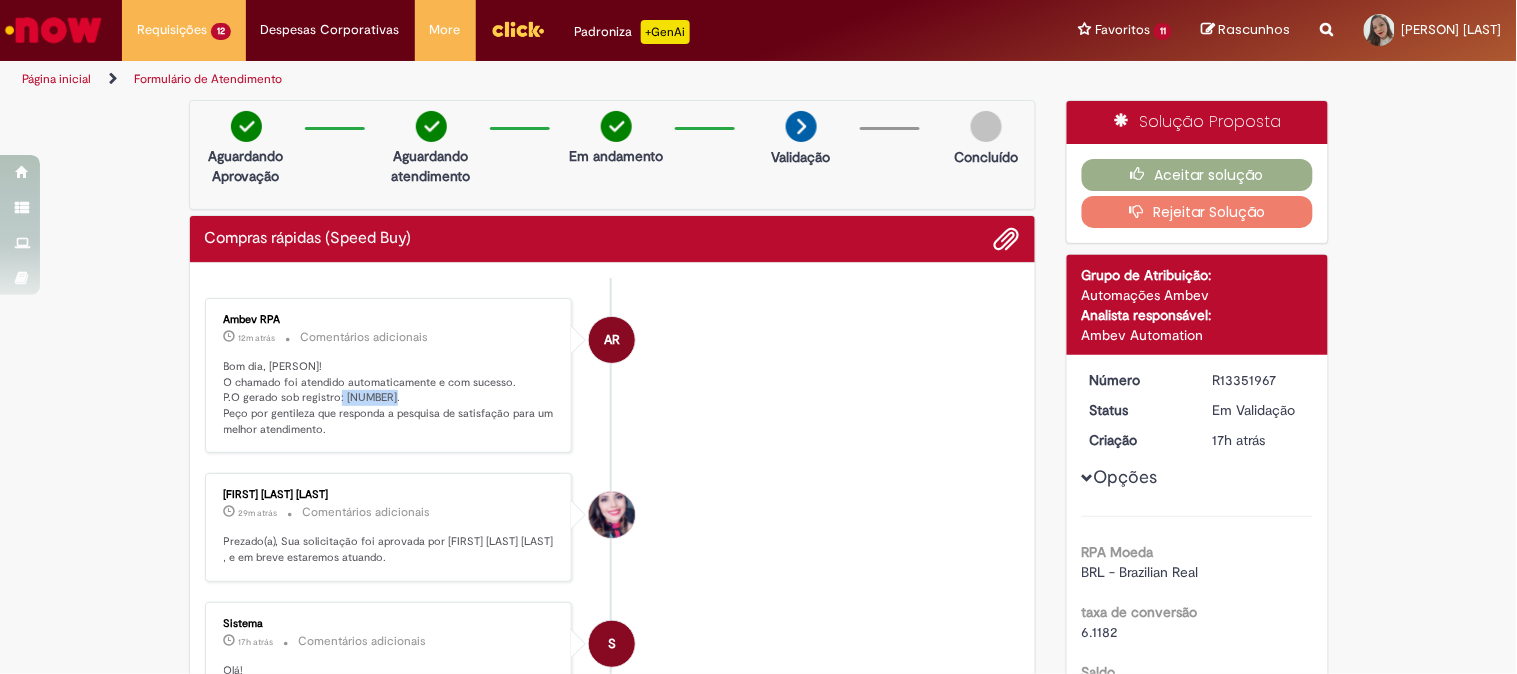 click on "Bom dia, [PERSON]!
O chamado foi atendido automaticamente e com sucesso.
P.O gerado sob registro: [NUMBER].
Peço por gentileza que responda a pesquisa de satisfação para um melhor atendimento." at bounding box center [390, 398] 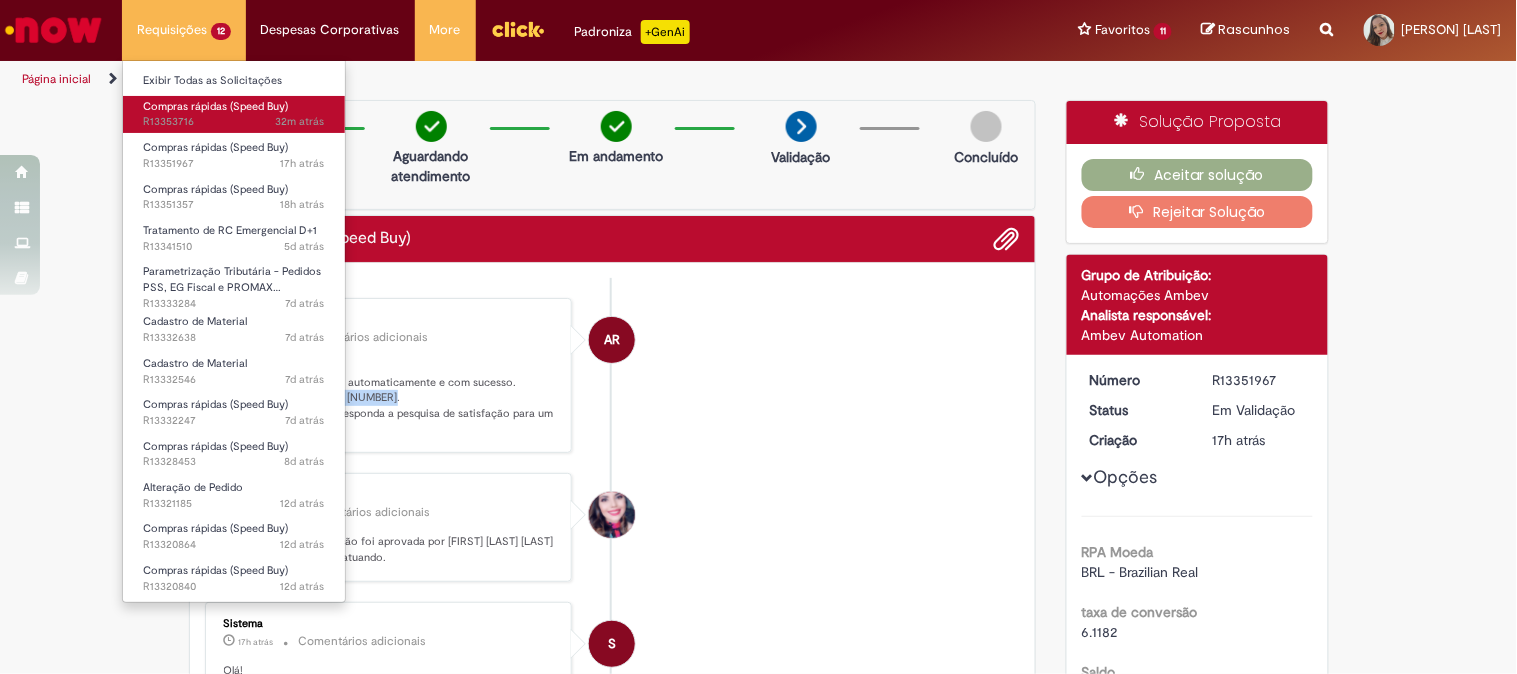click on "Compras rápidas (Speed Buy)" at bounding box center (215, 106) 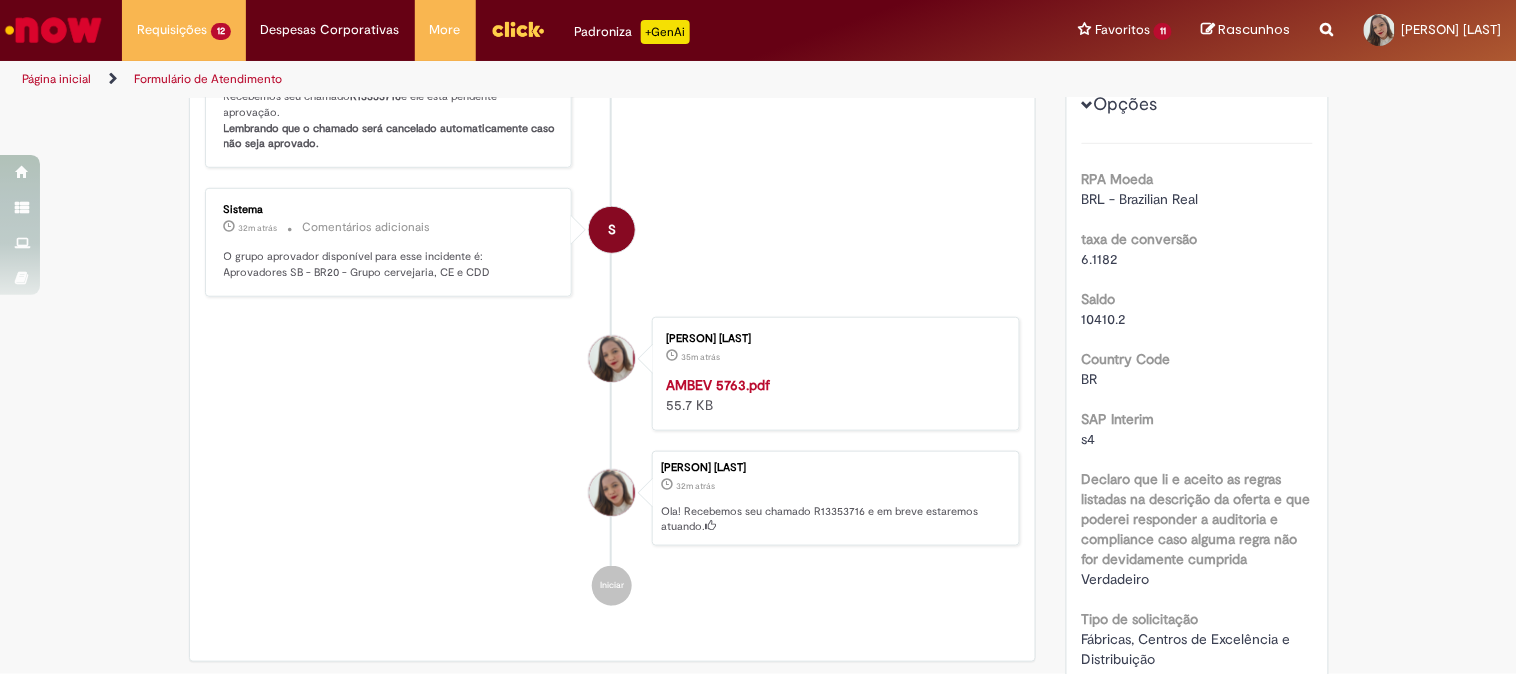 scroll, scrollTop: 555, scrollLeft: 0, axis: vertical 